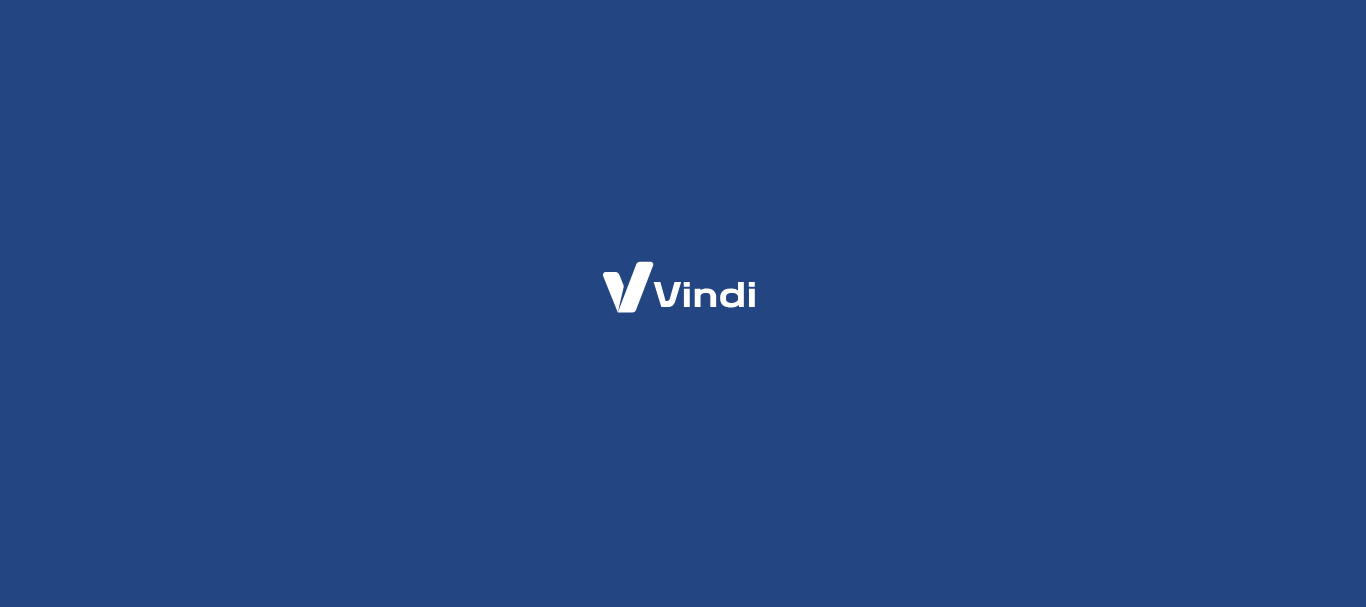 scroll, scrollTop: 0, scrollLeft: 0, axis: both 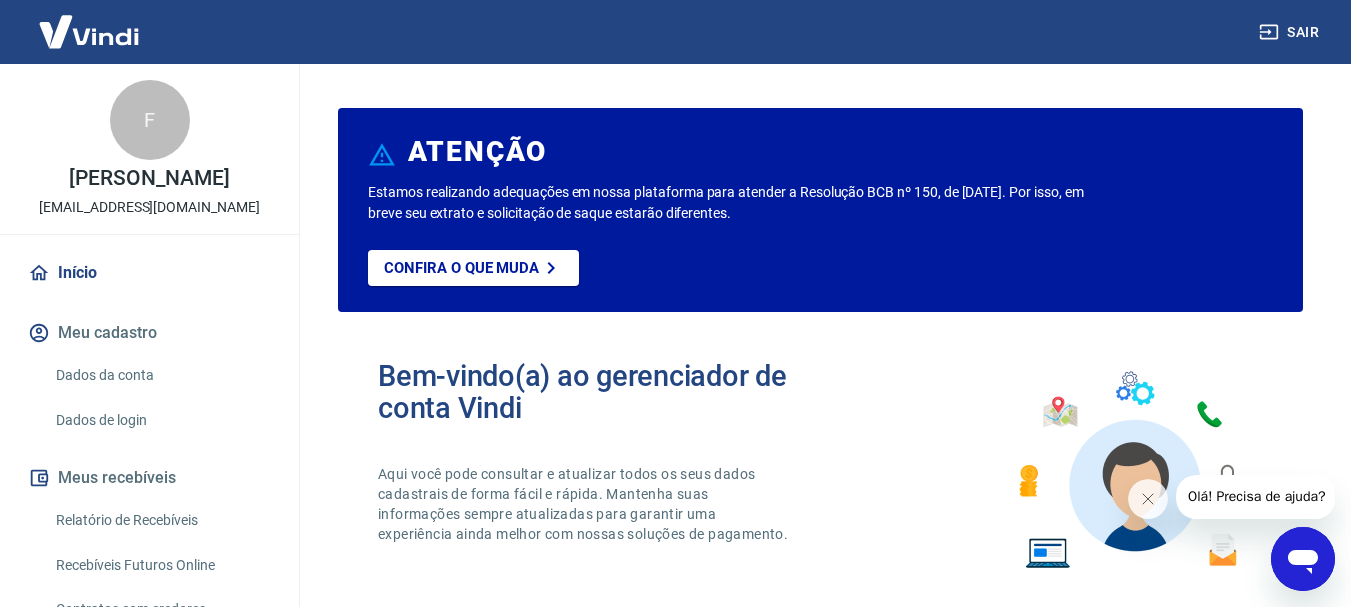 click 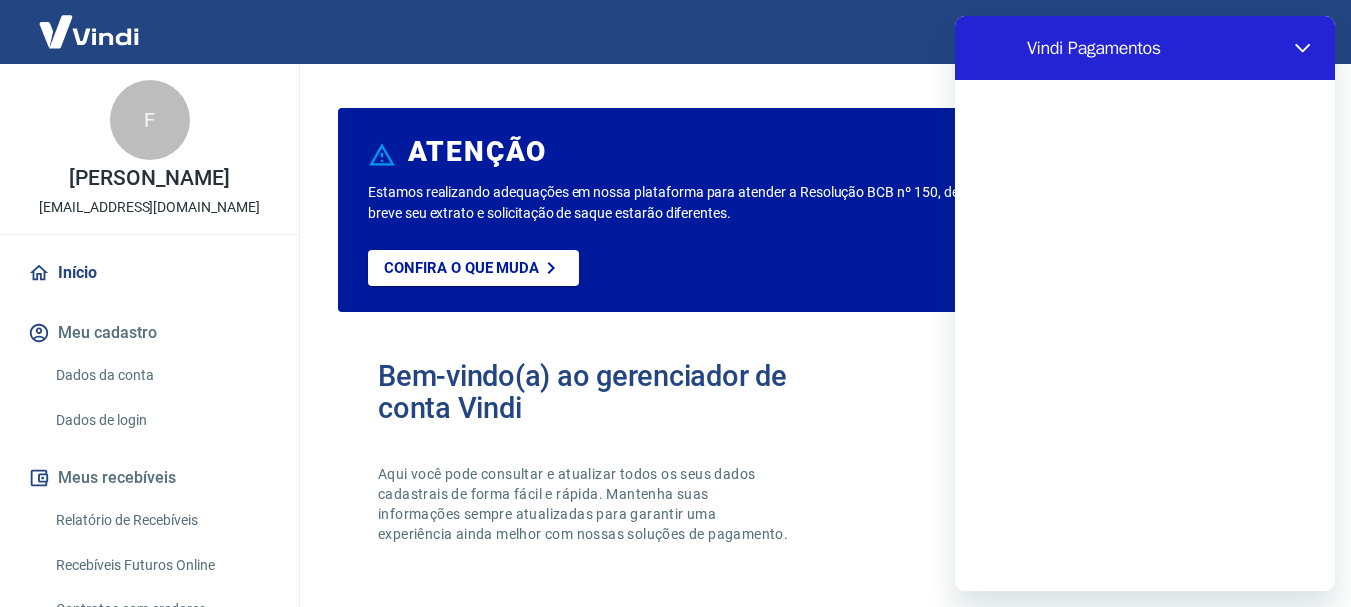 scroll, scrollTop: 0, scrollLeft: 0, axis: both 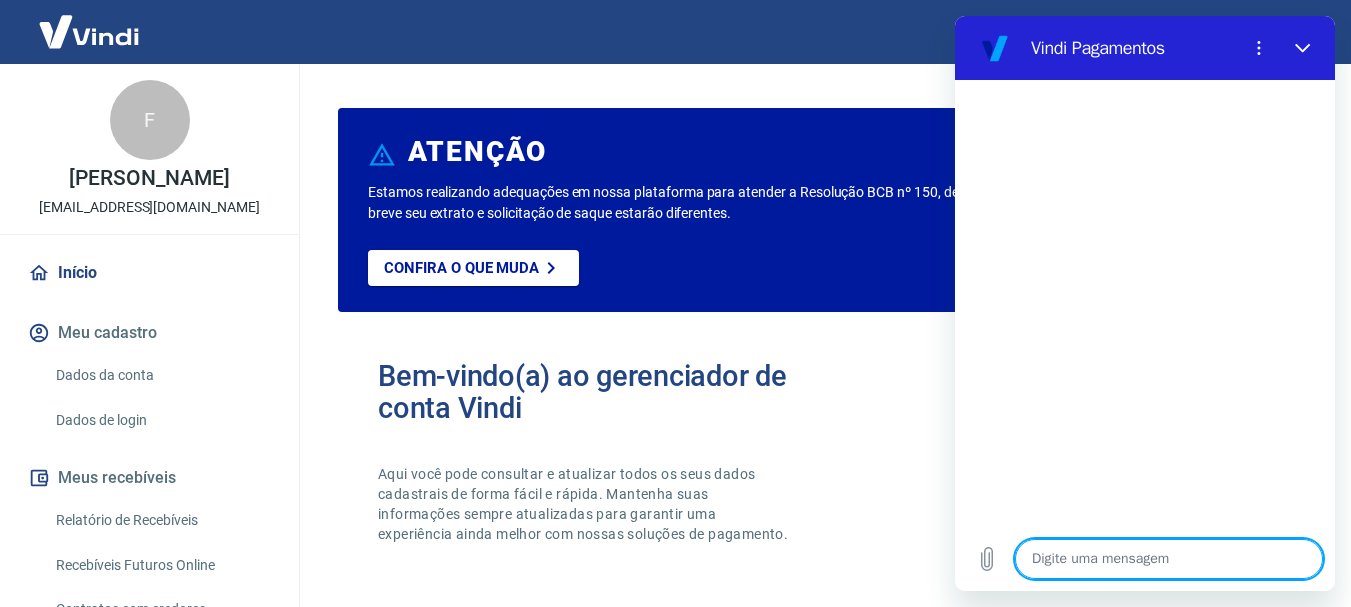 type on "B" 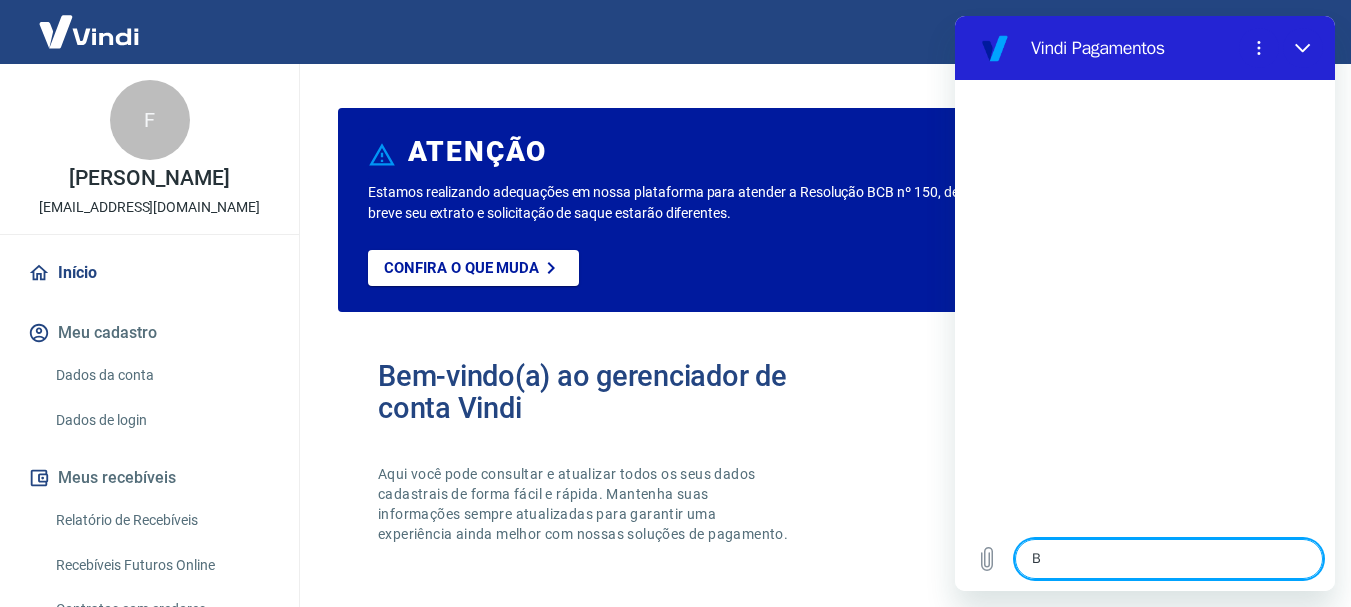 type on "x" 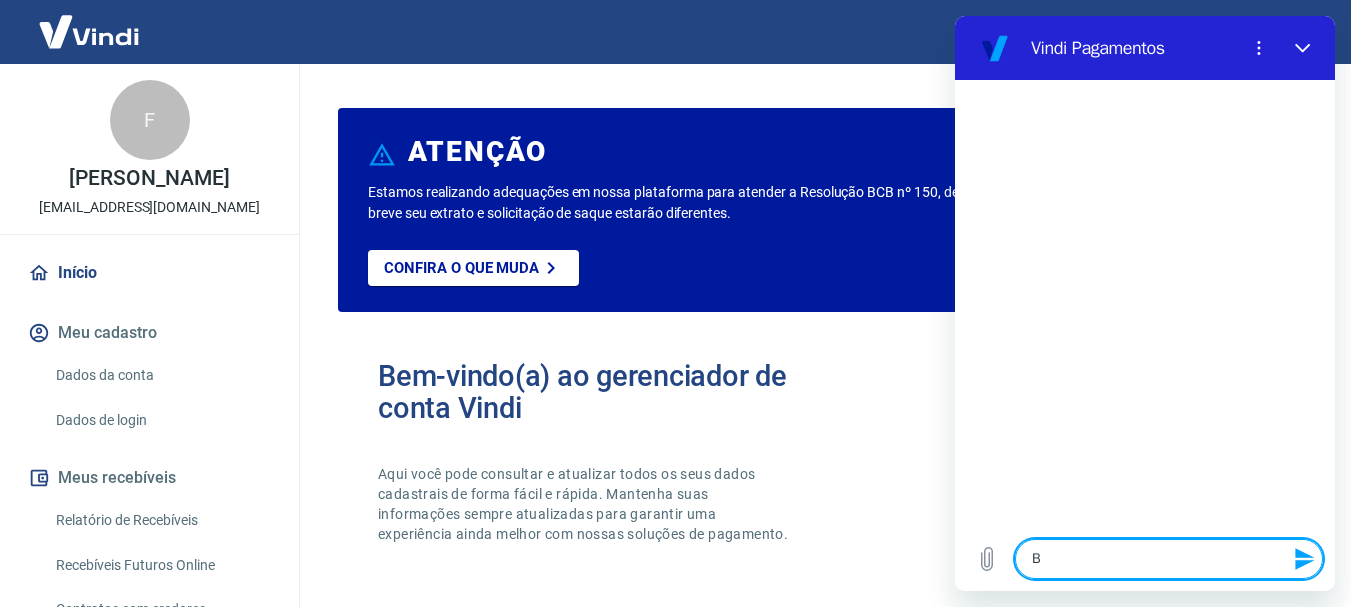 type on "Bo" 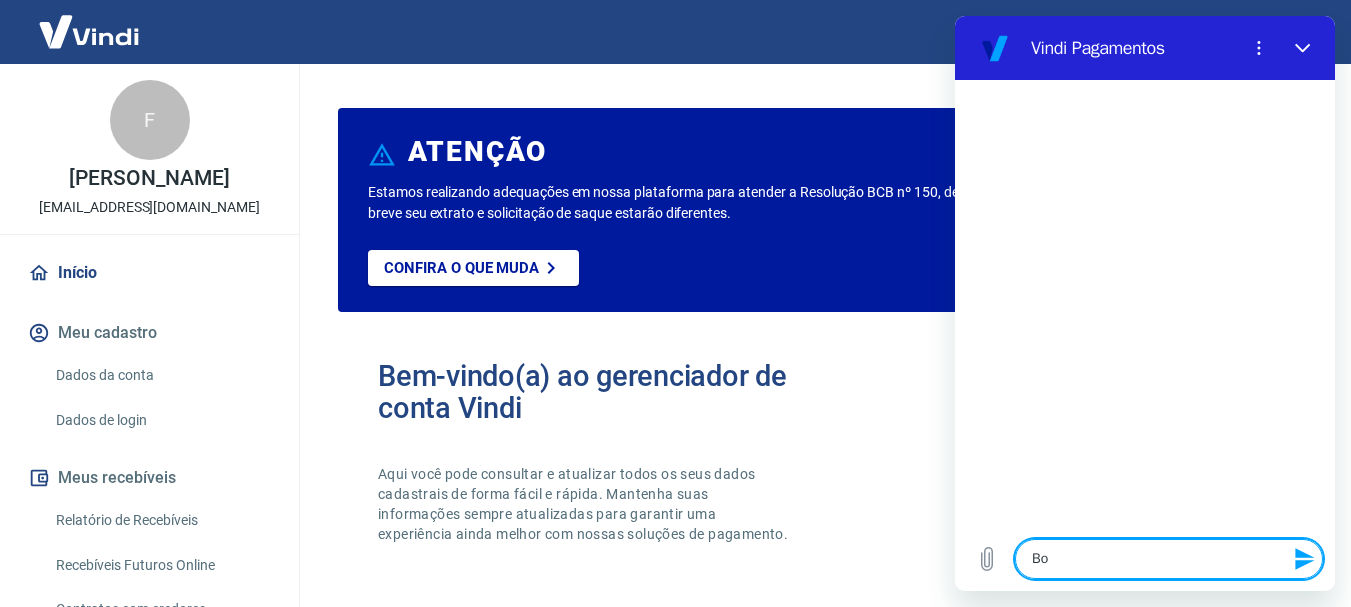 type on "Boa" 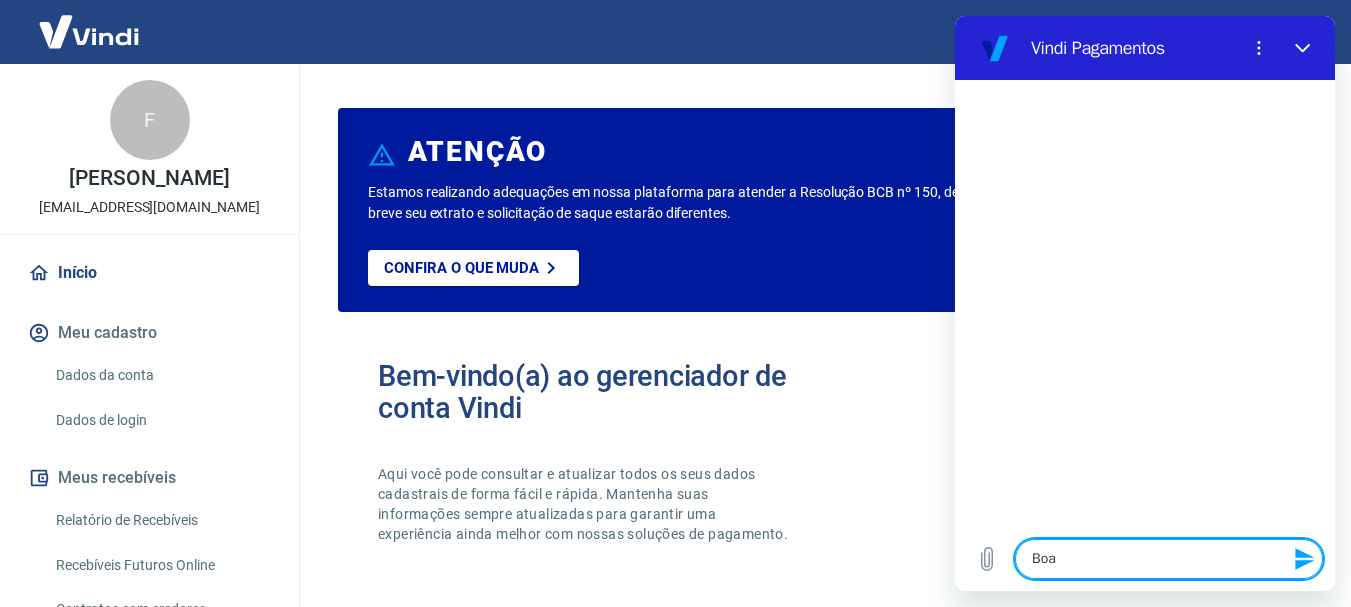 type on "Boa" 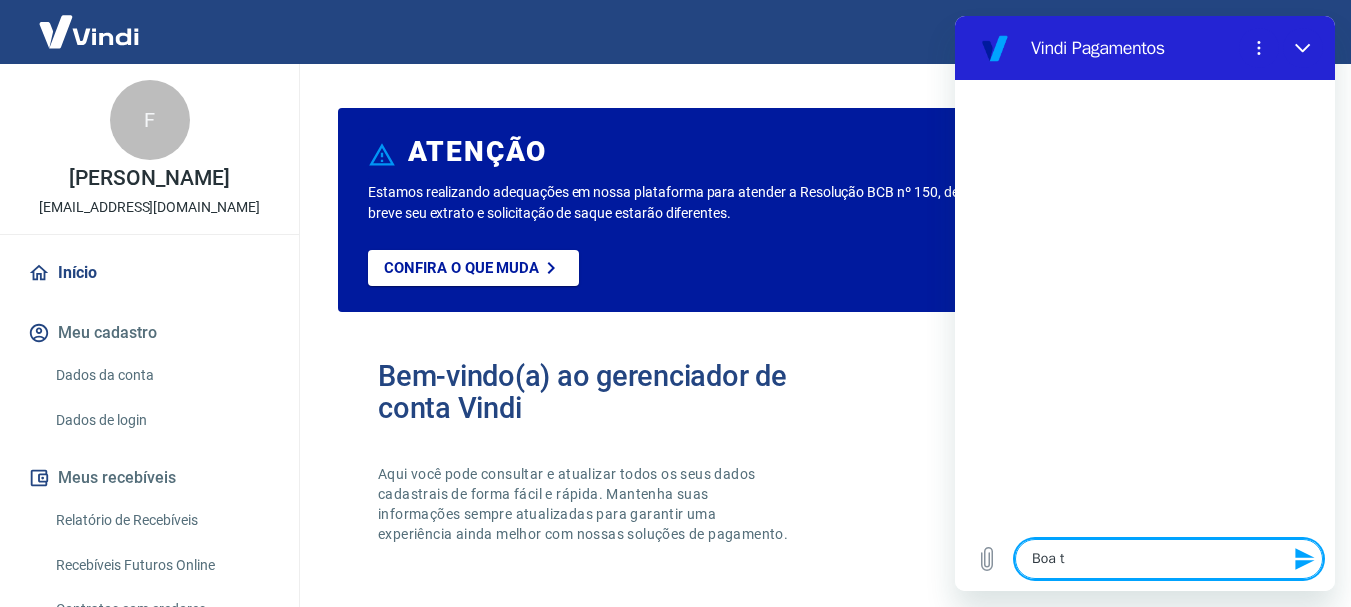 type on "Boa ta" 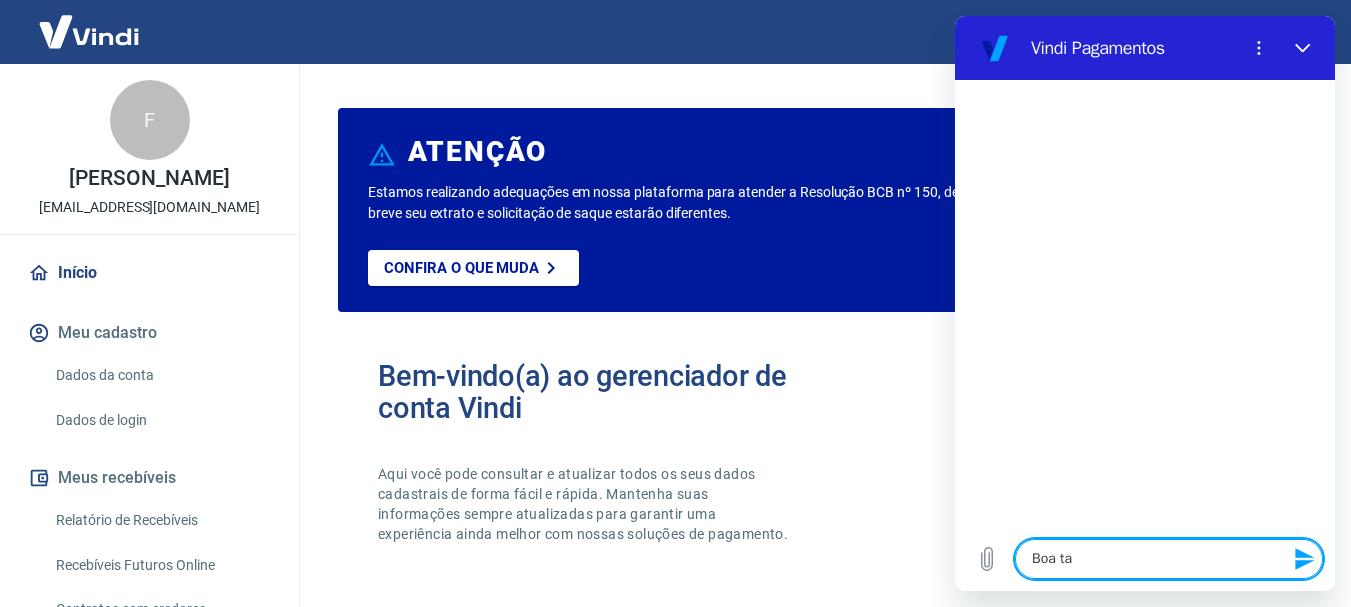 type on "Boa tar" 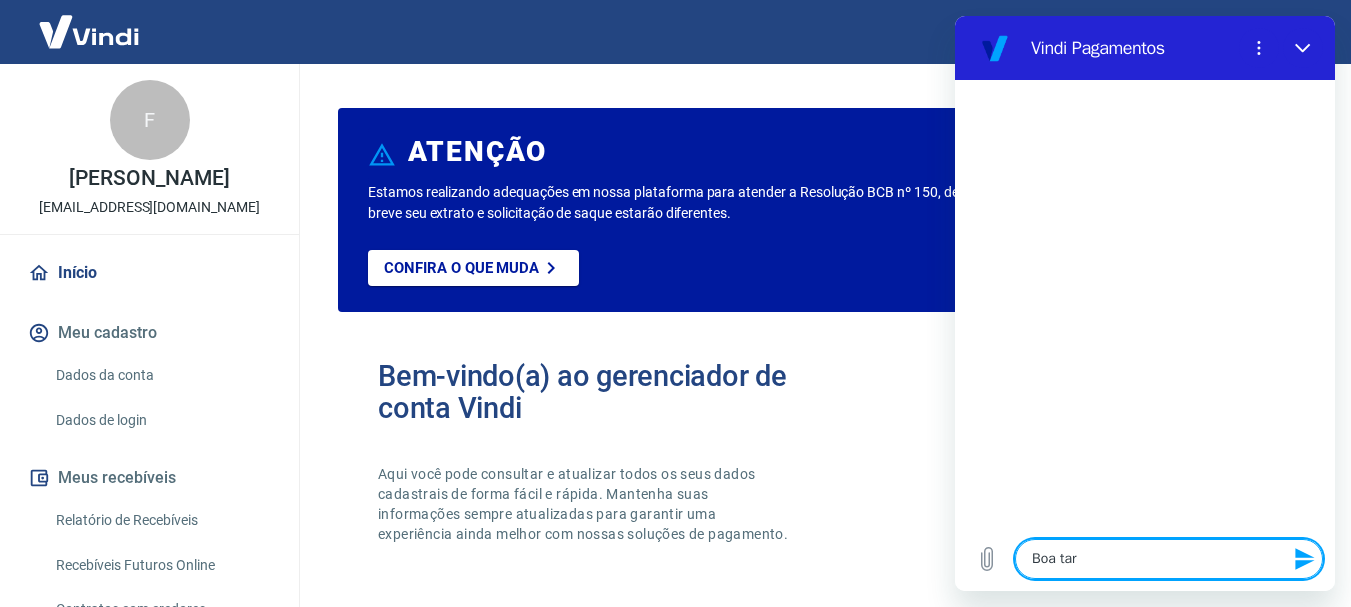 type on "Boa tard" 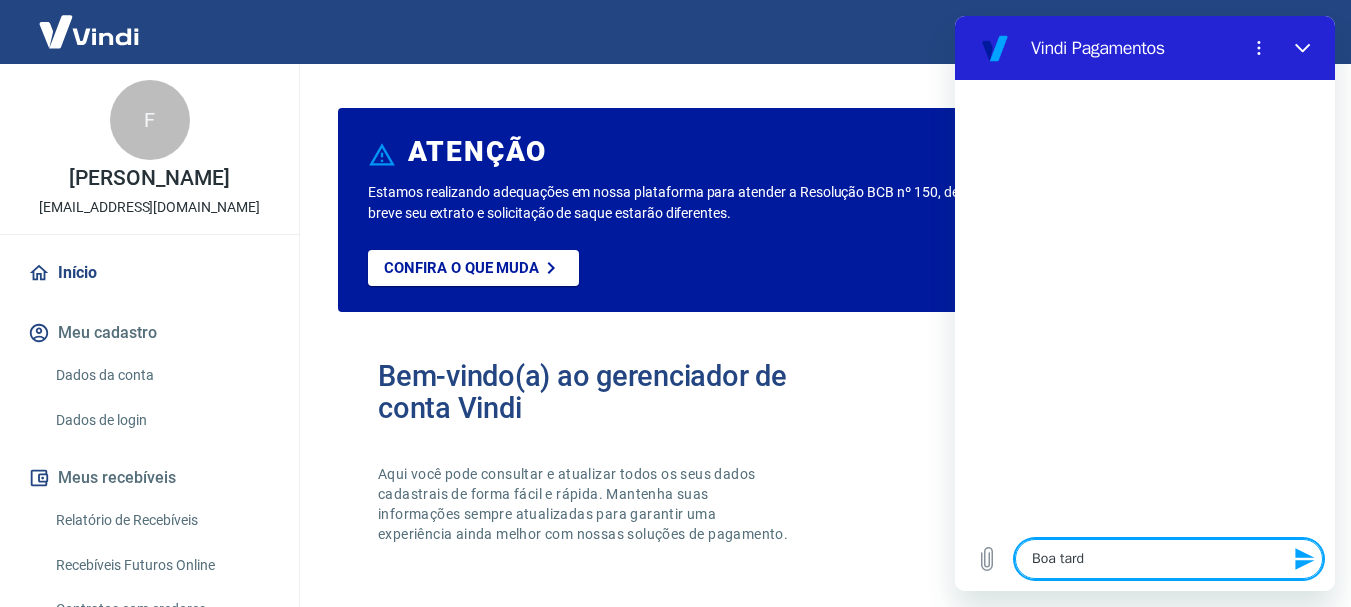 type on "Boa tarde" 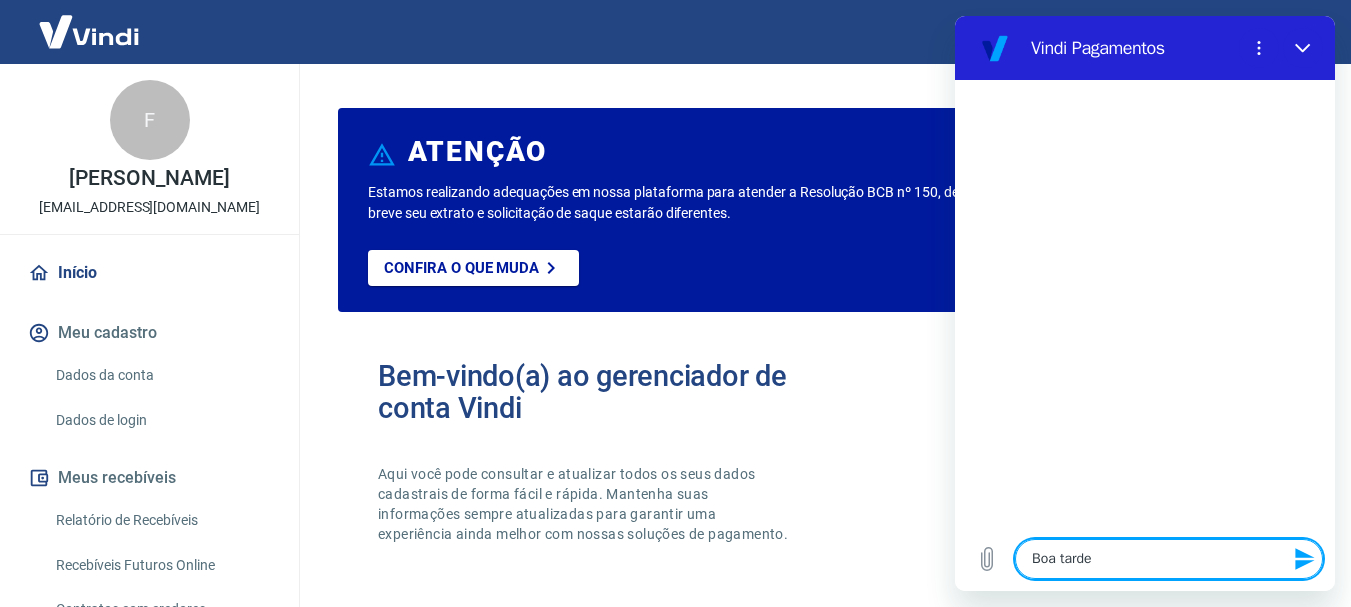 type 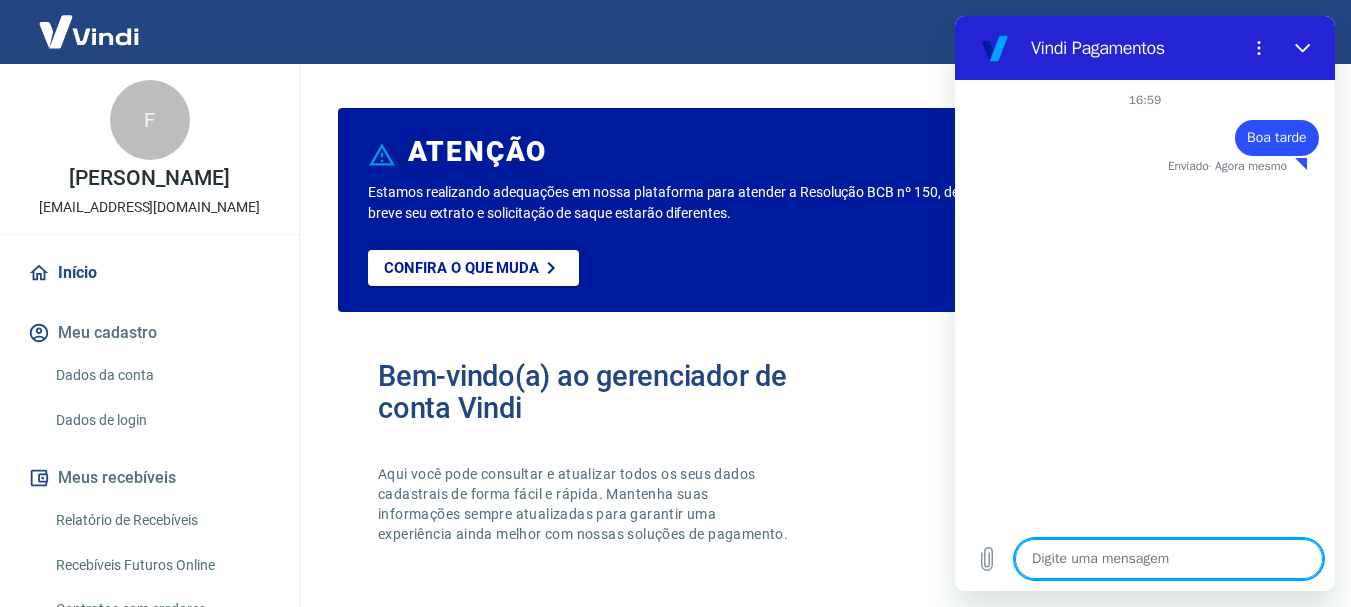 type on "x" 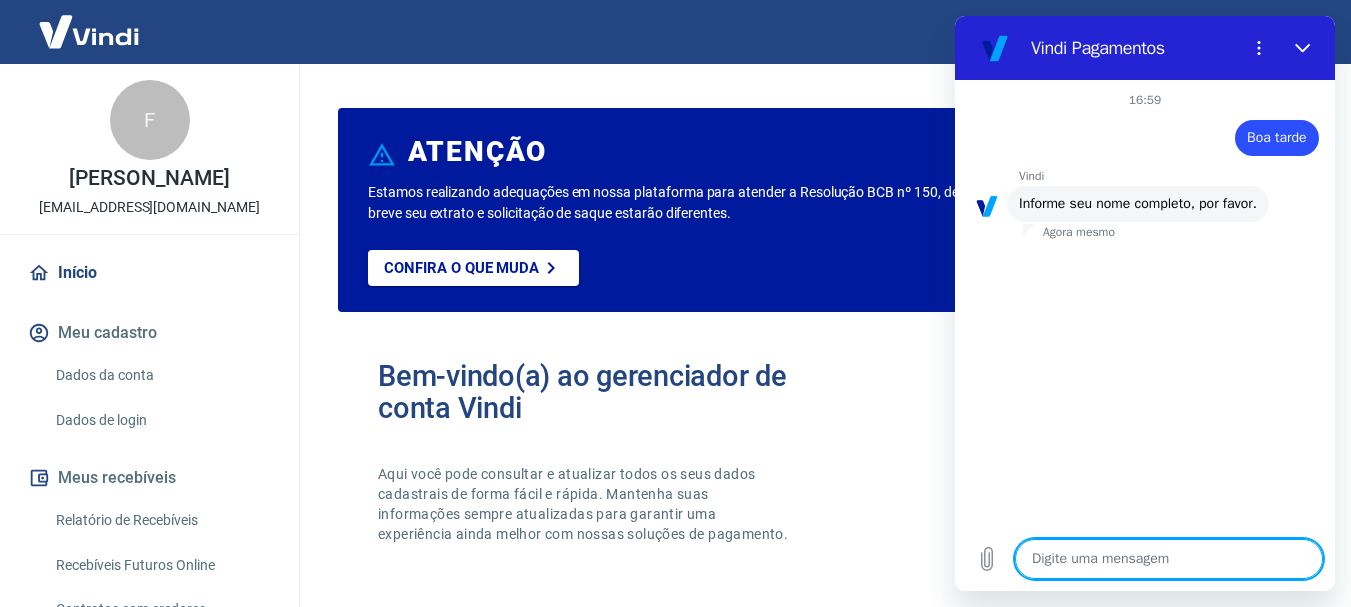 type on "l" 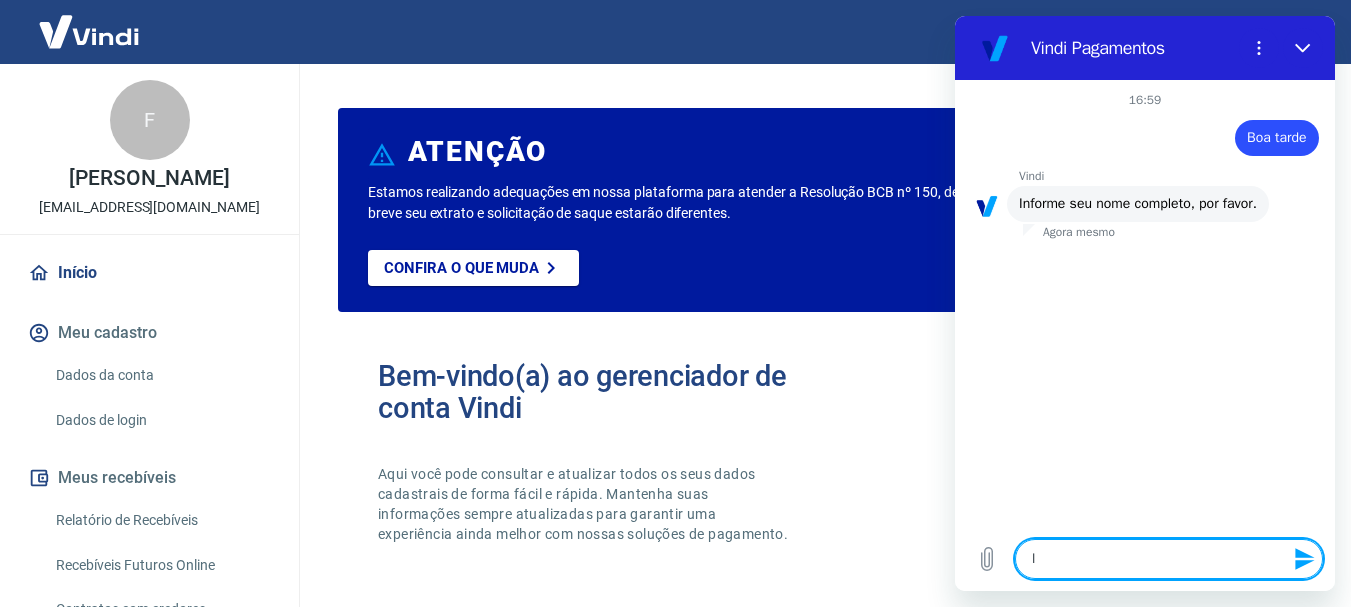 type on "la" 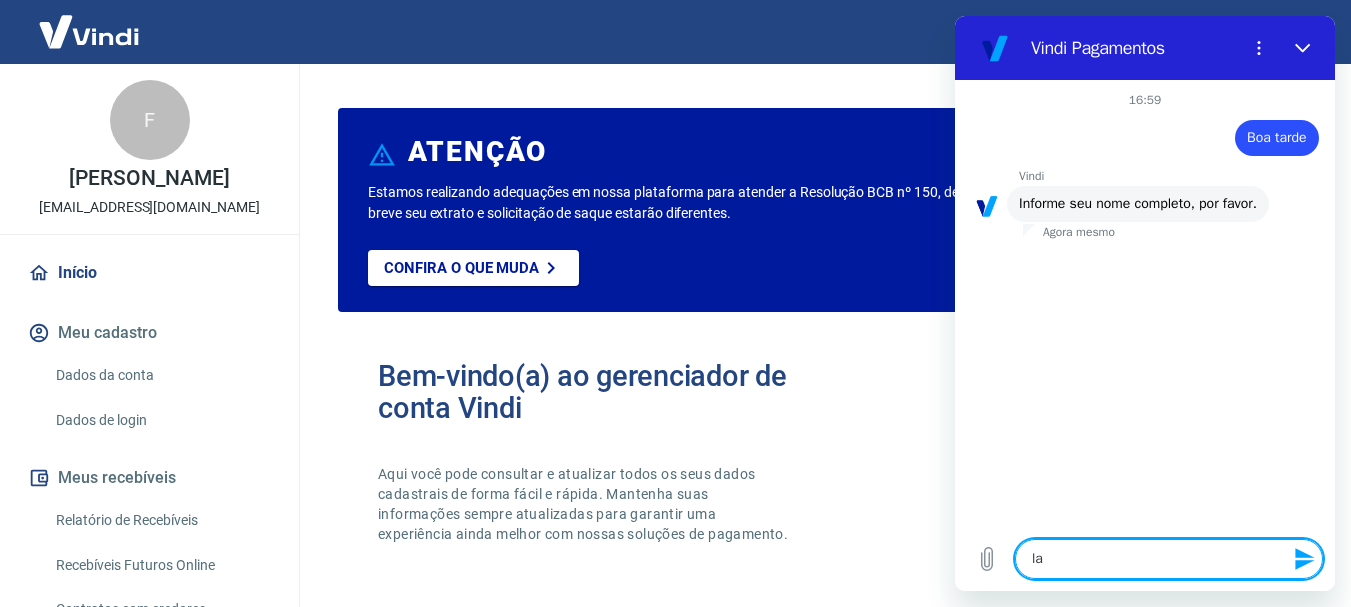 type on "x" 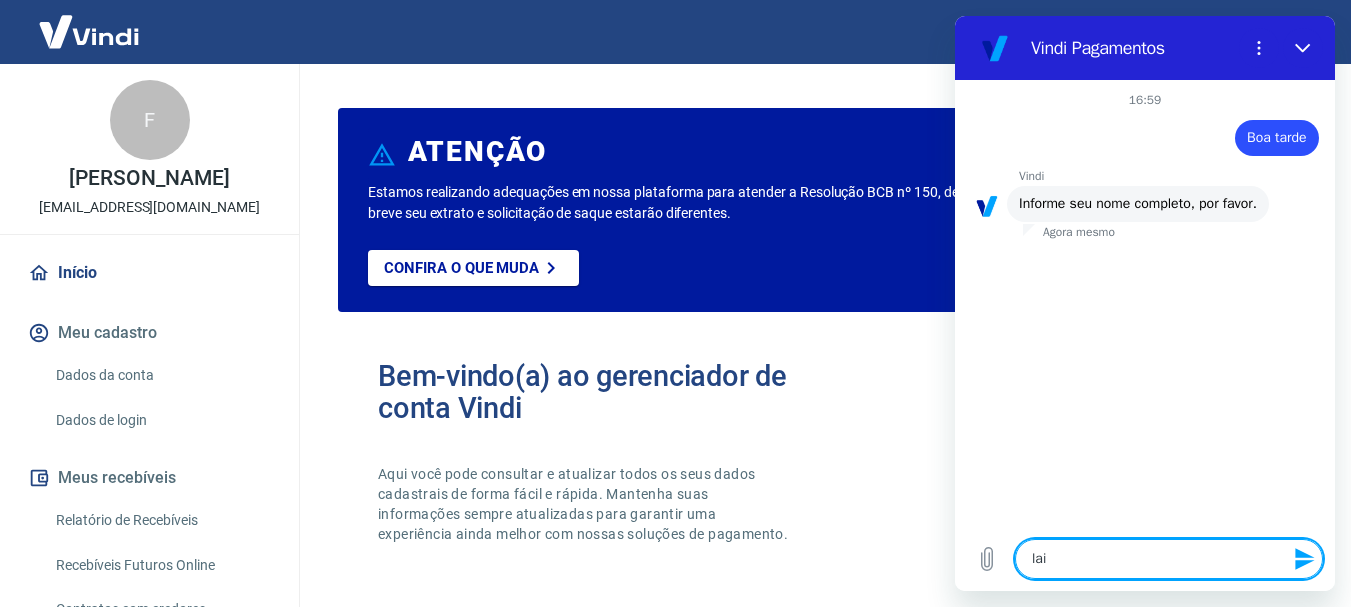 type on "lais" 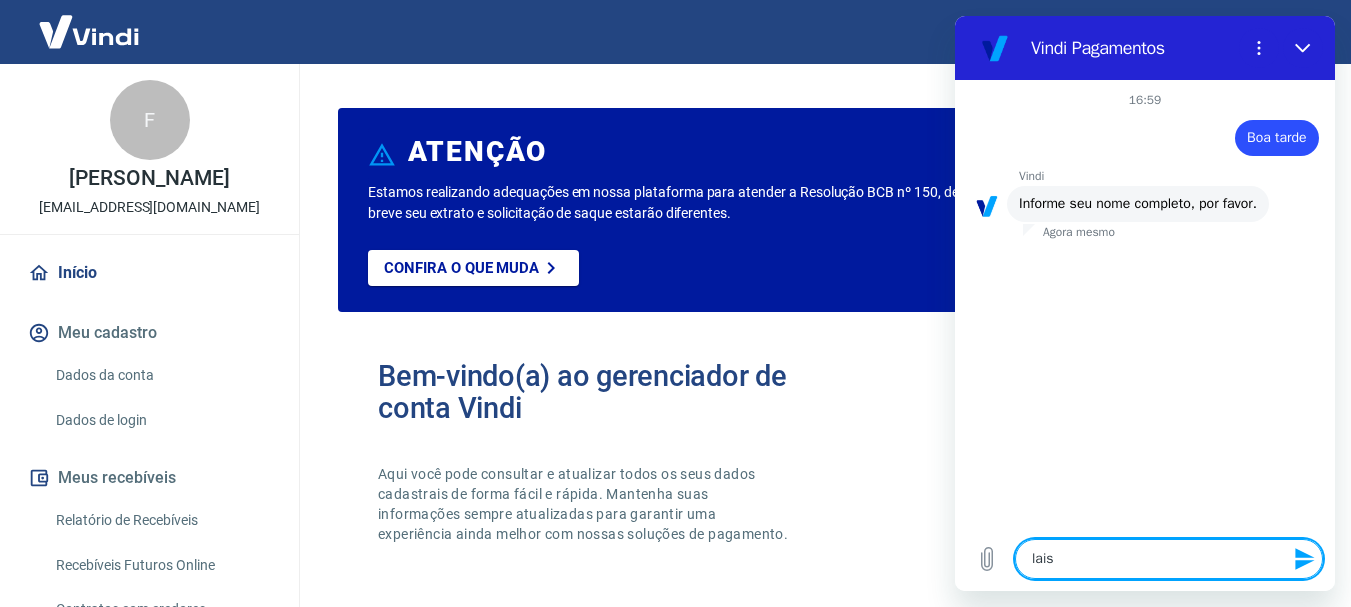 type on "x" 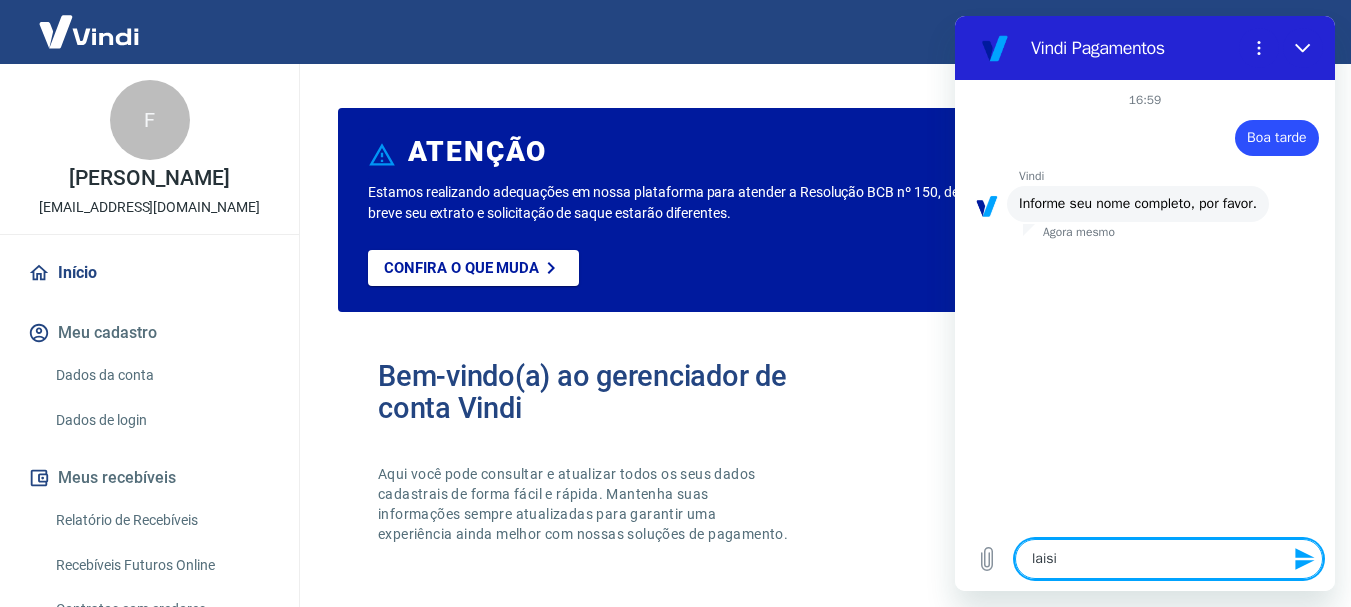 type on "laisia" 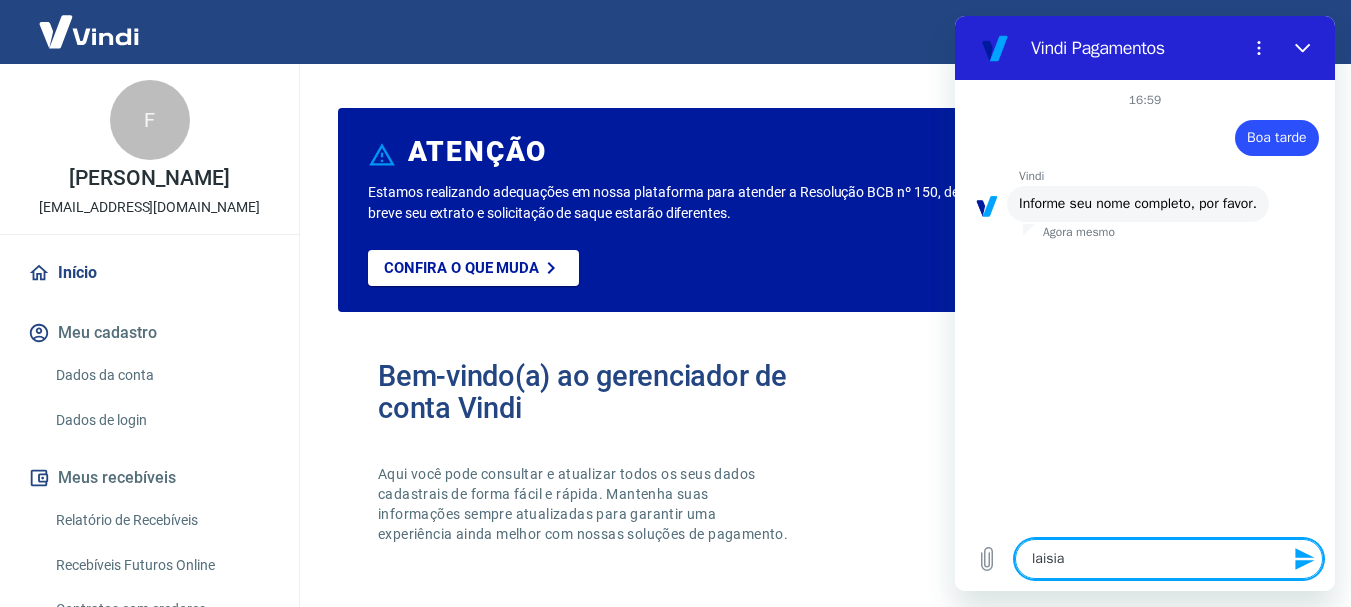 type on "laisia" 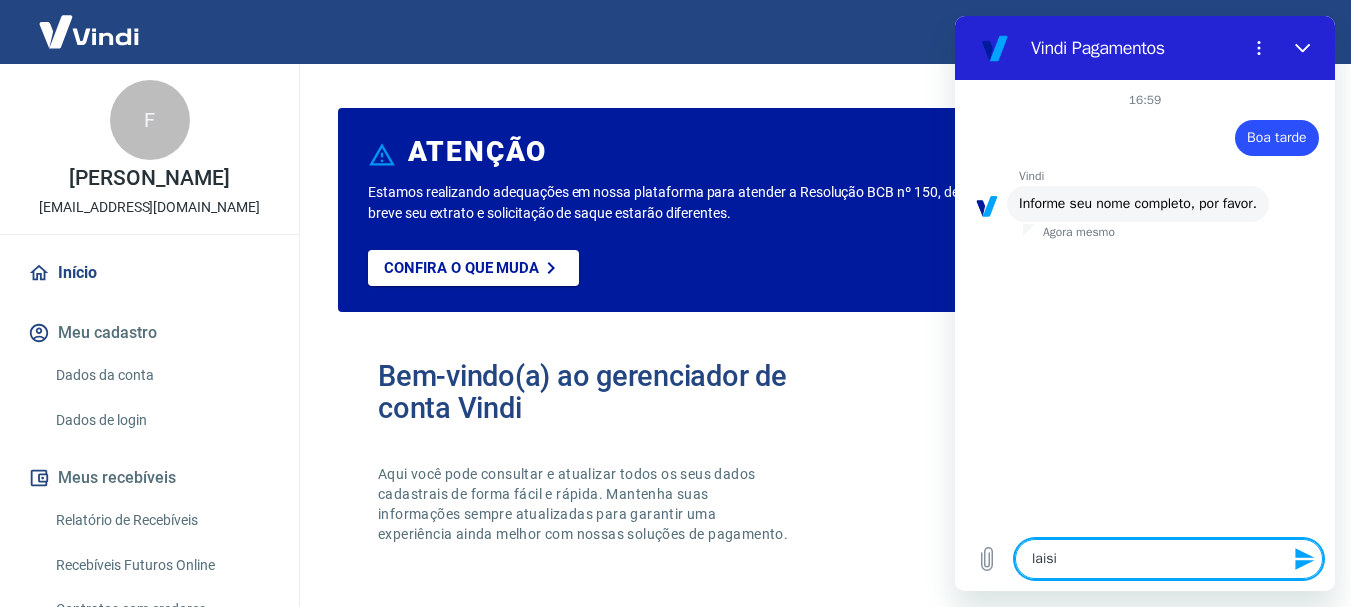 type on "lais" 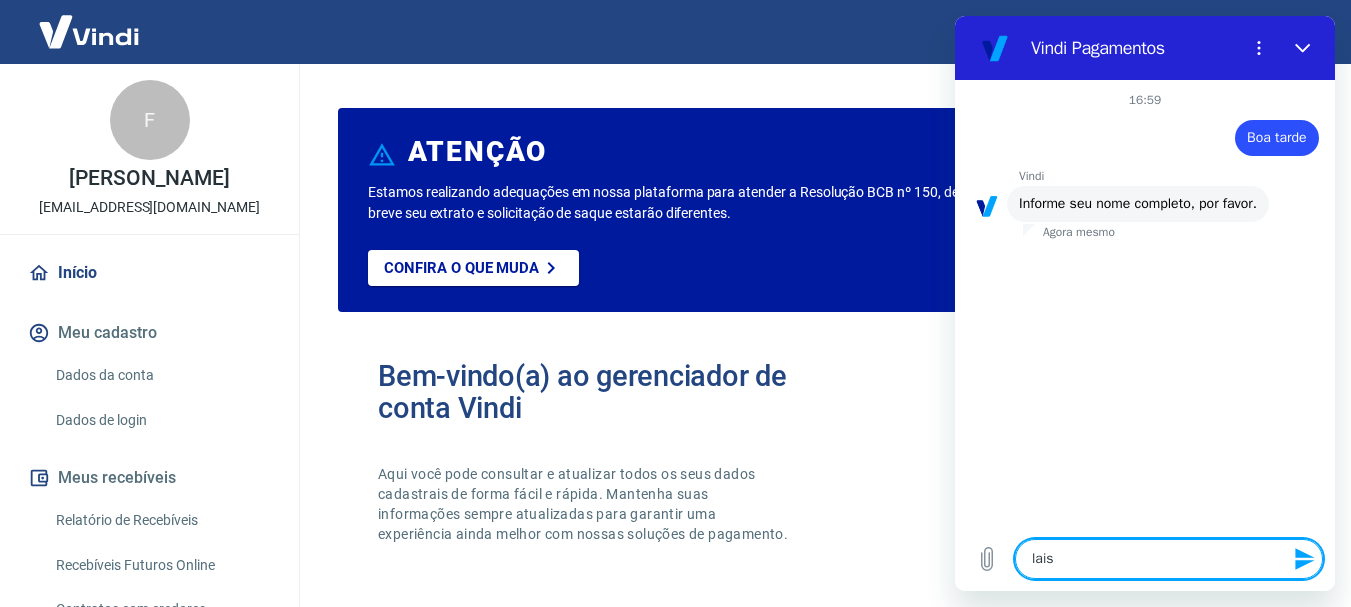 type on "lai" 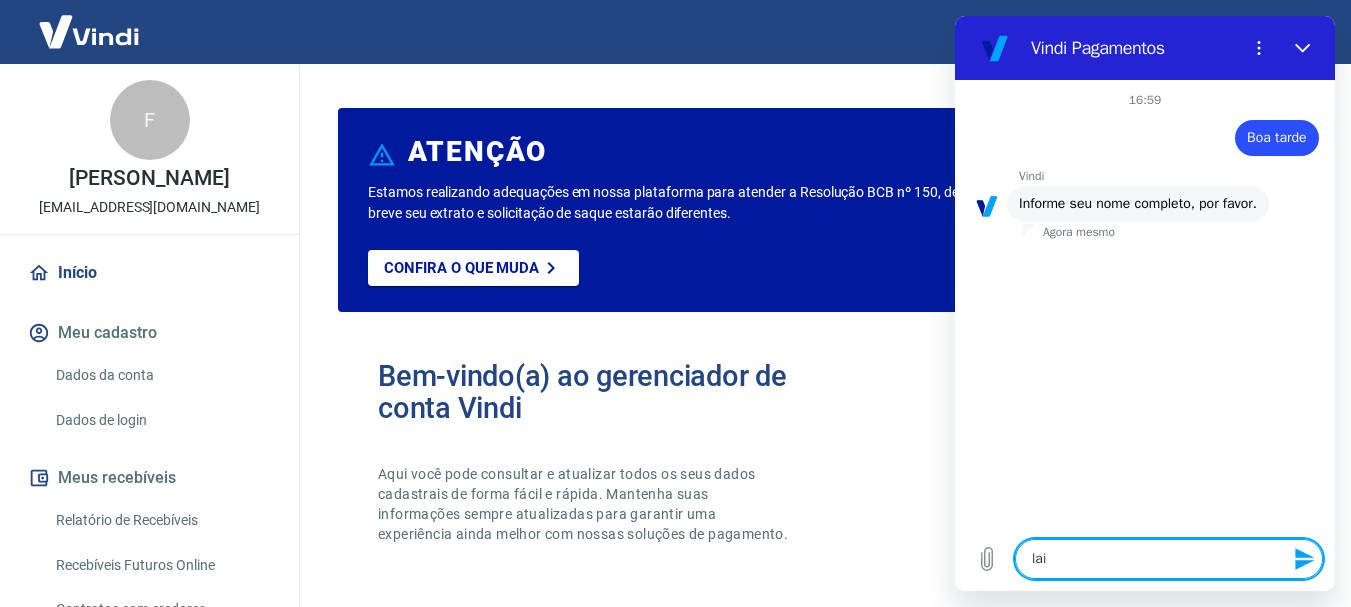 type on "la" 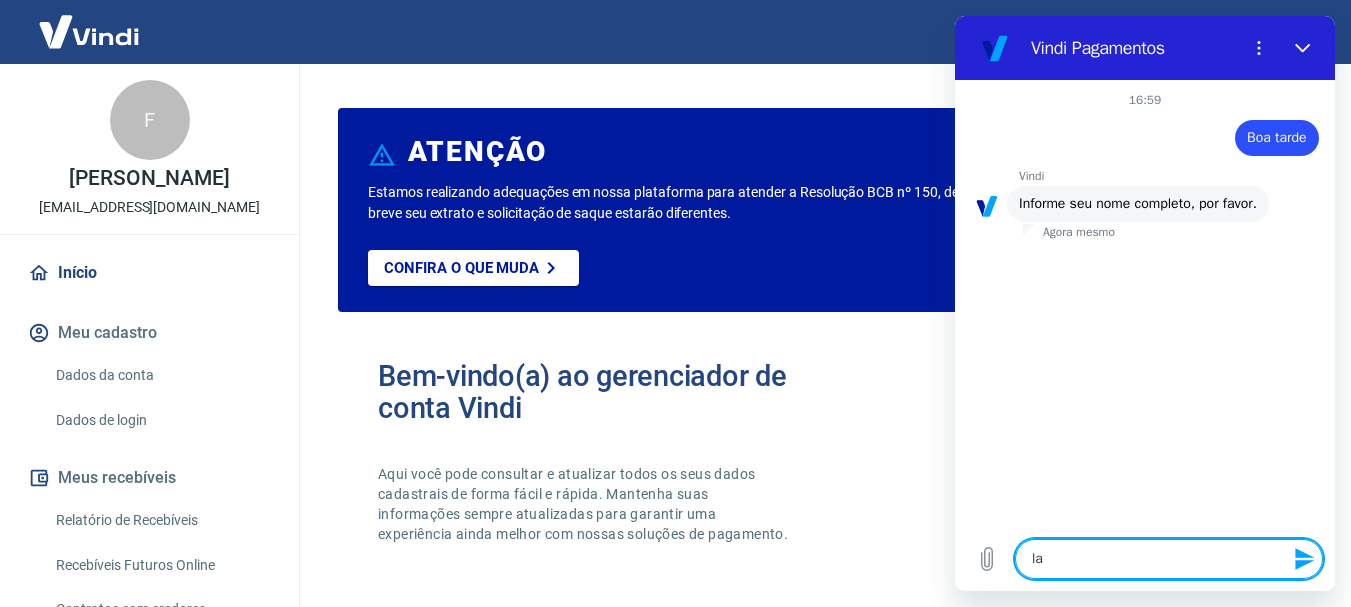 type on "l" 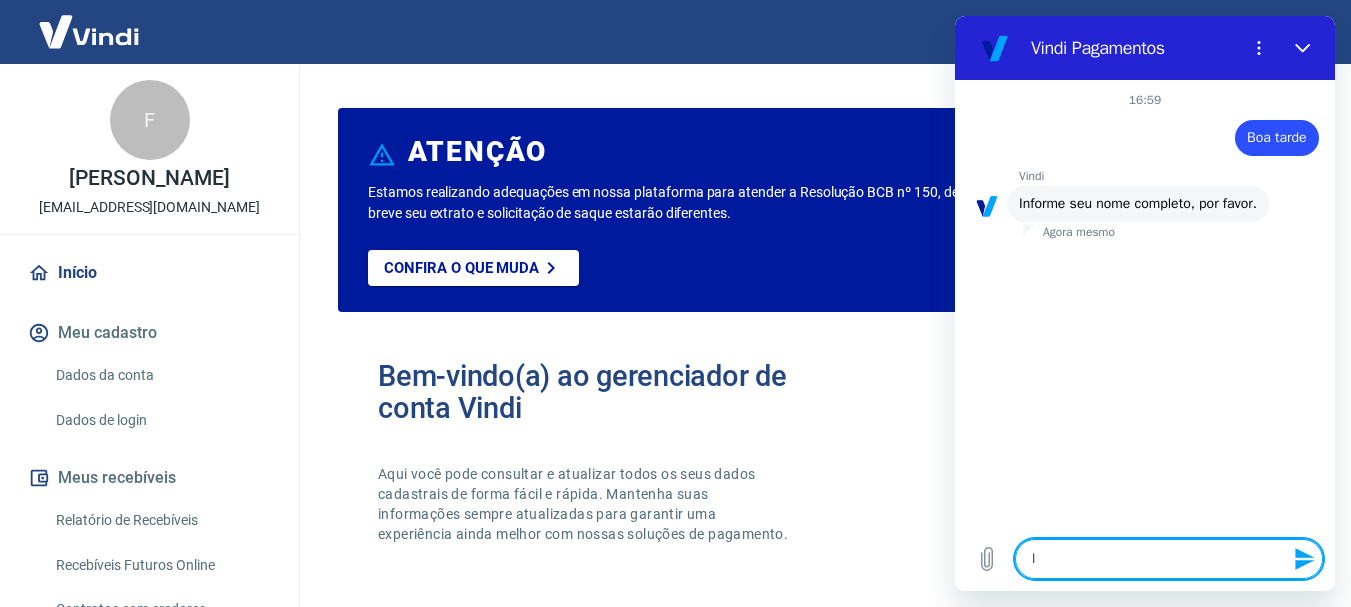 type 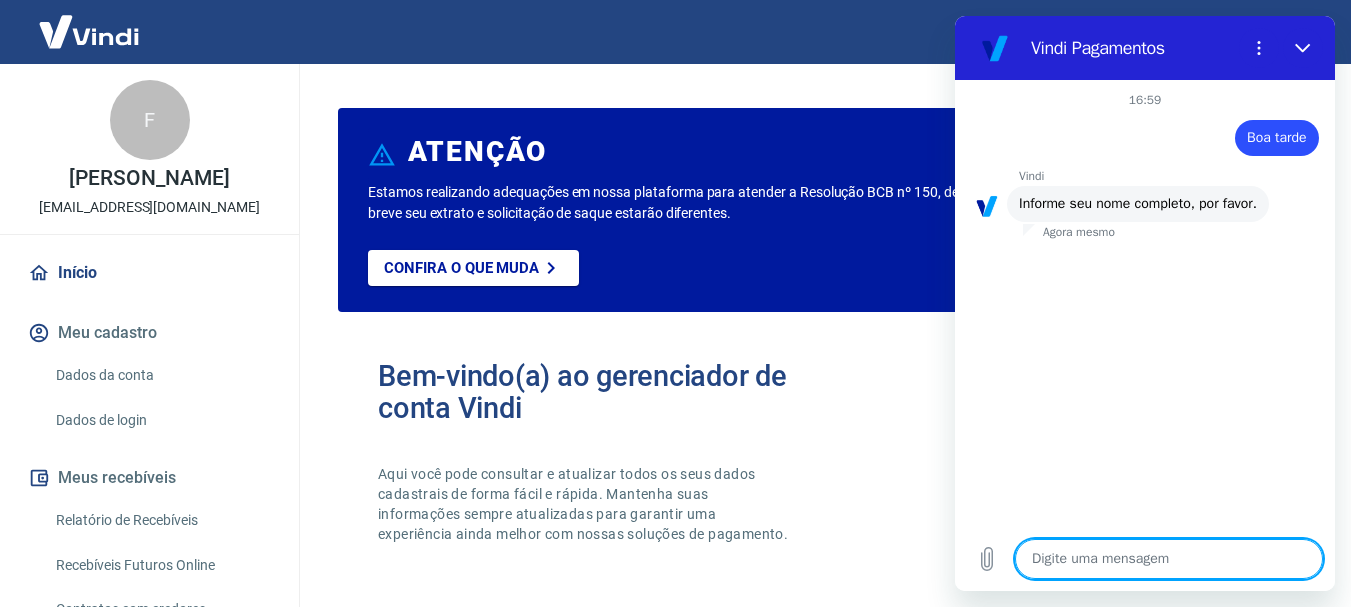 type on "L" 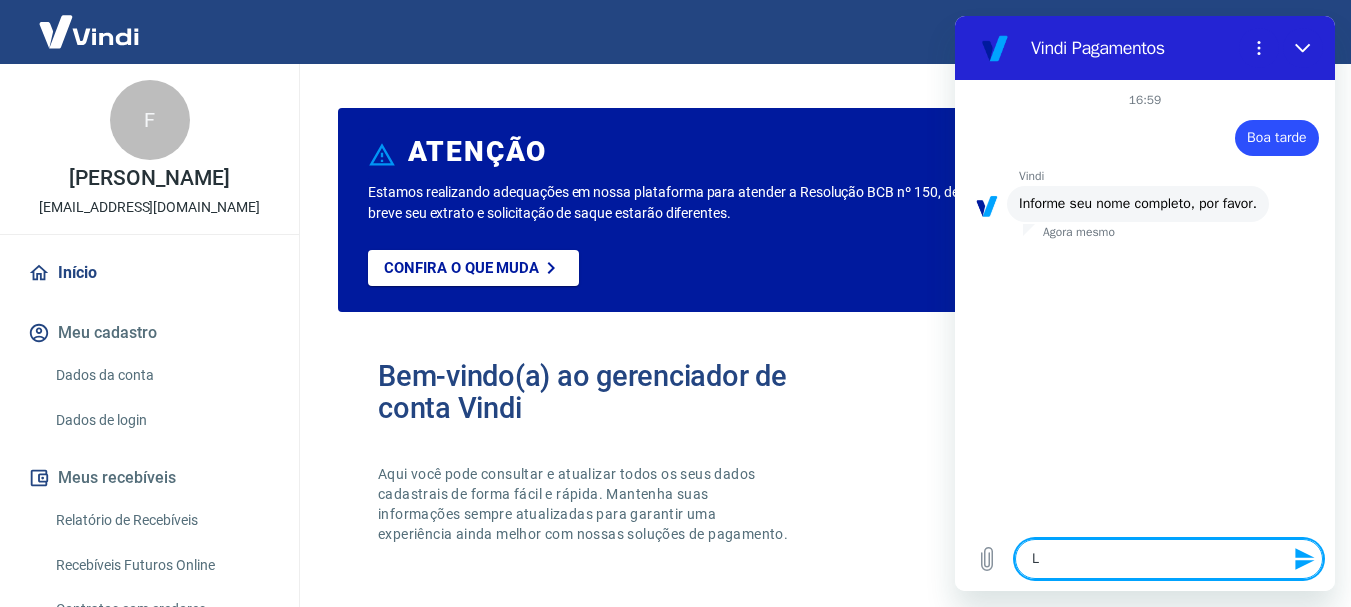 type on "La" 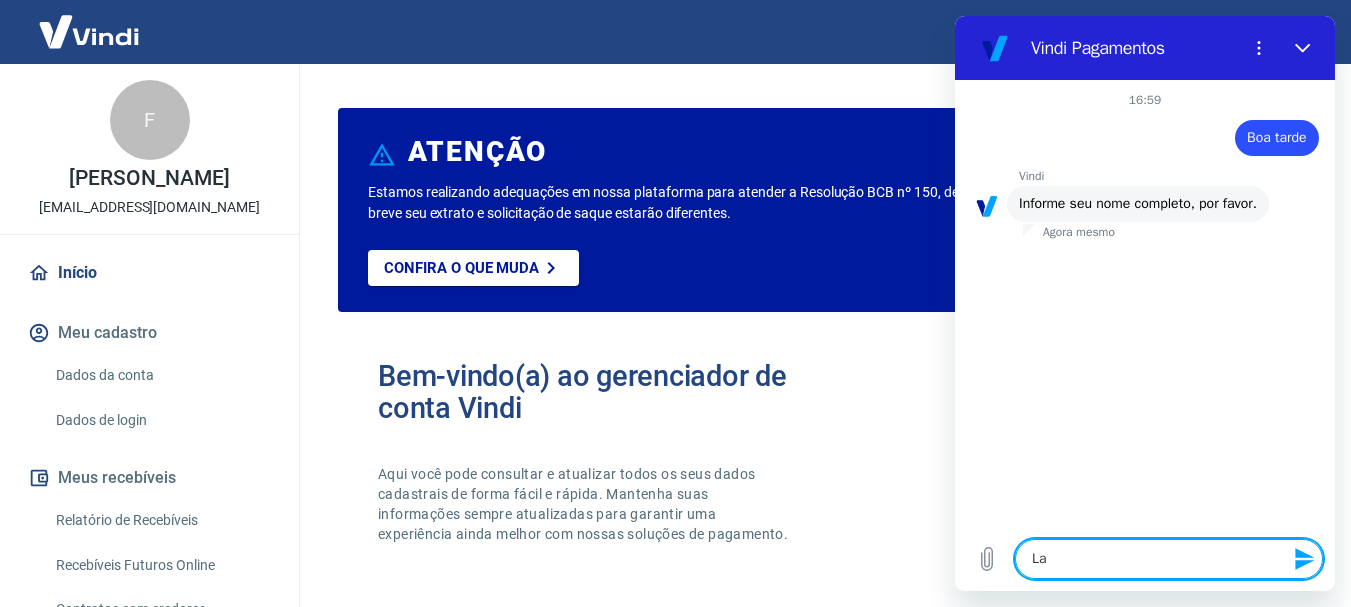type on "Laí" 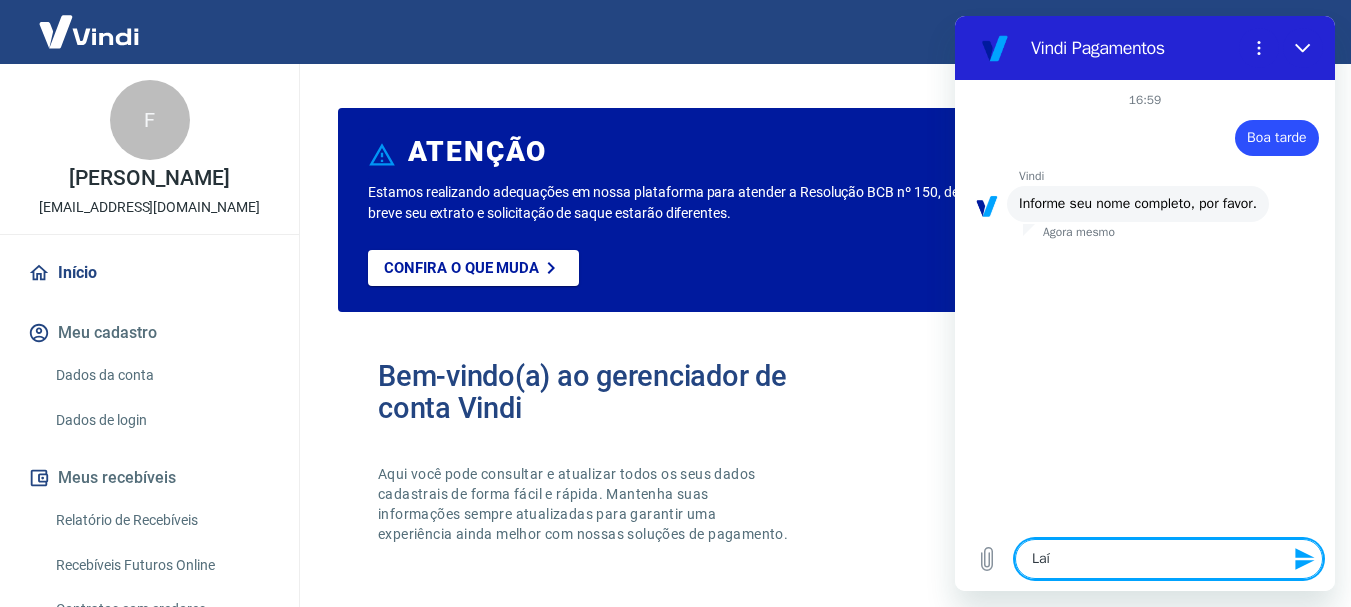 type on "Laís" 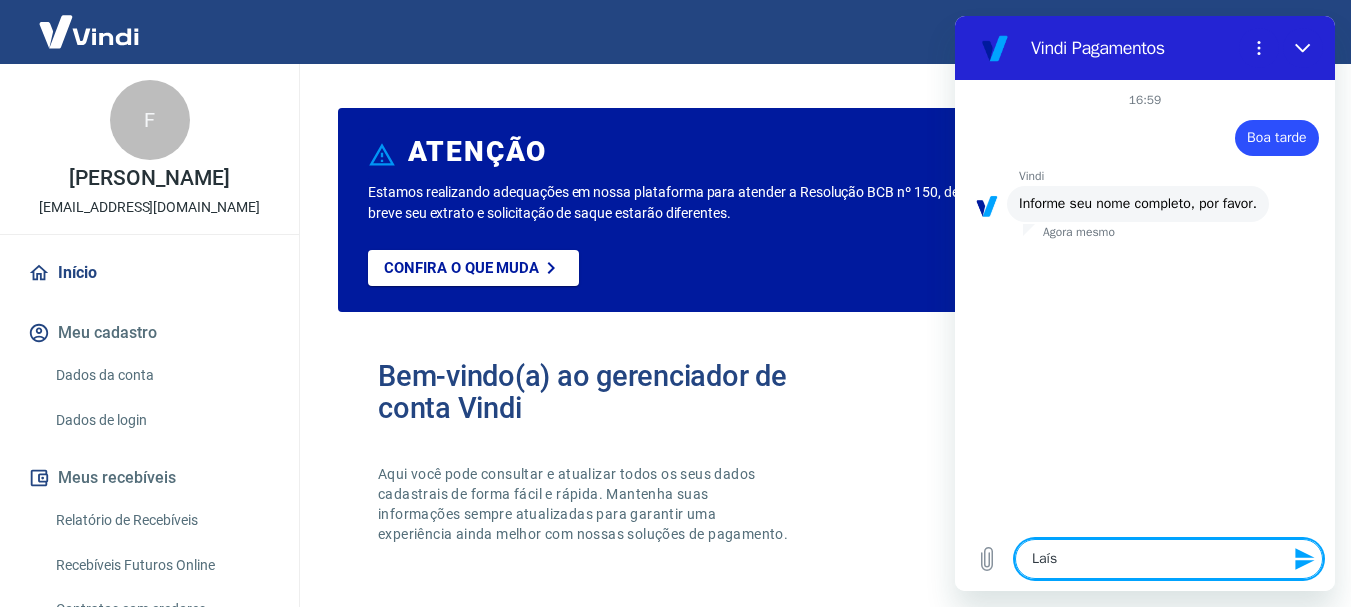 type on "Laísi" 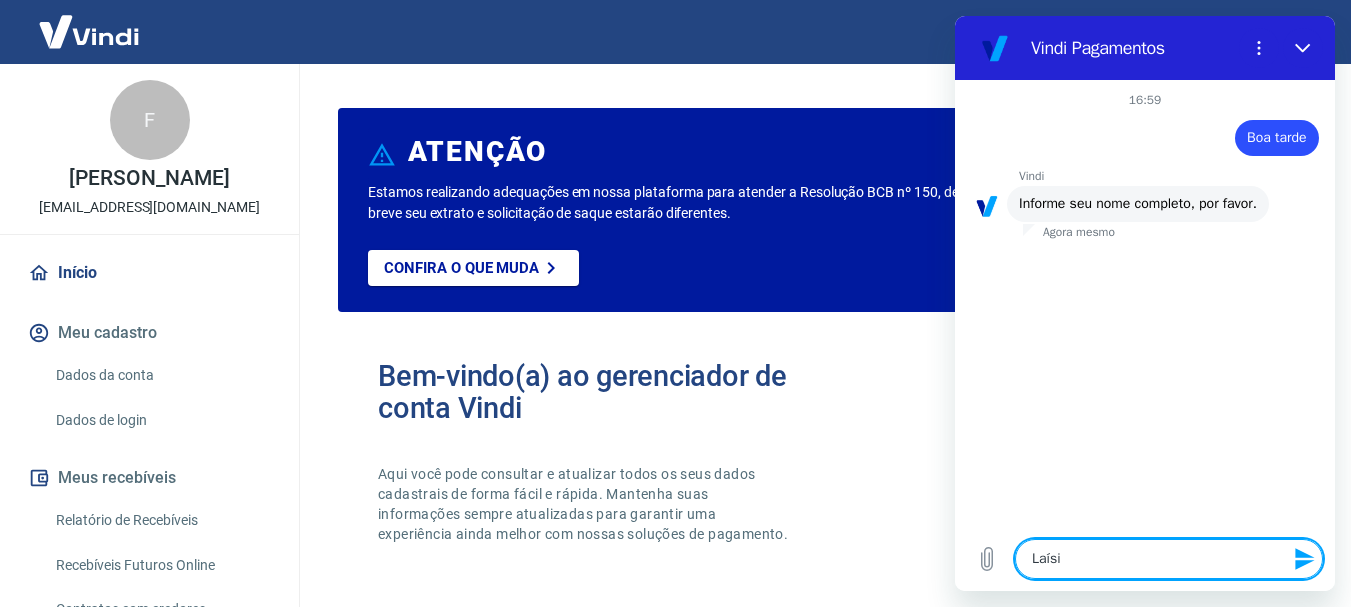 type on "x" 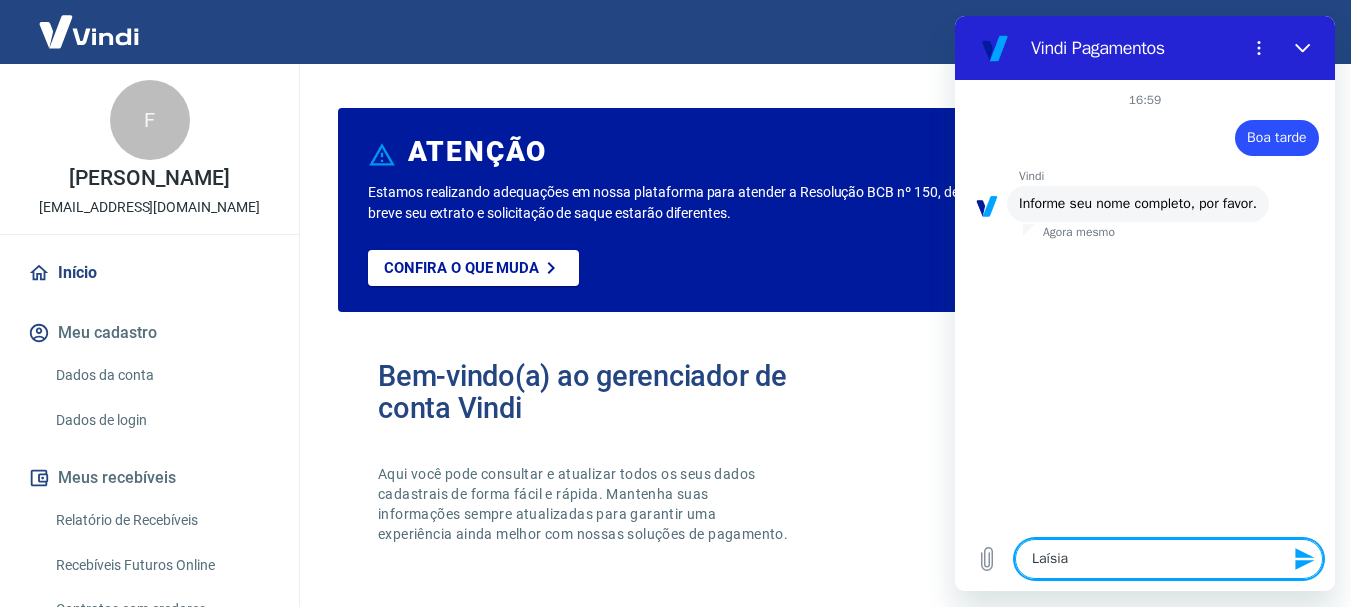 type on "Laísia" 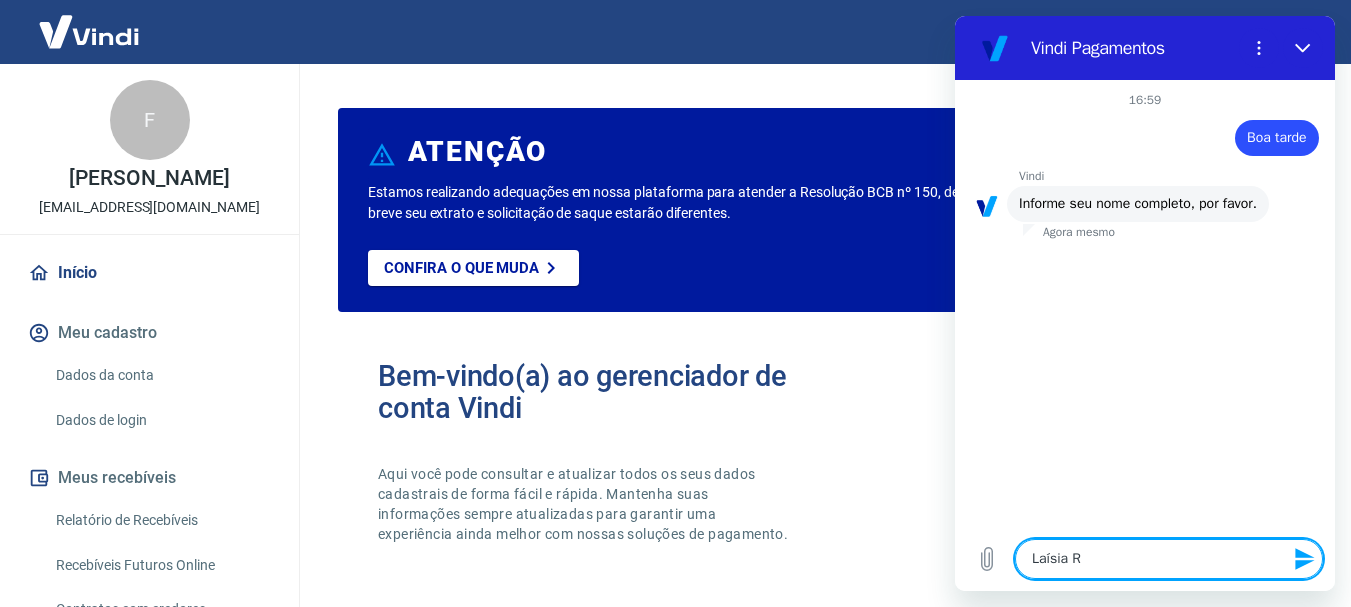 type on "Laísia Re" 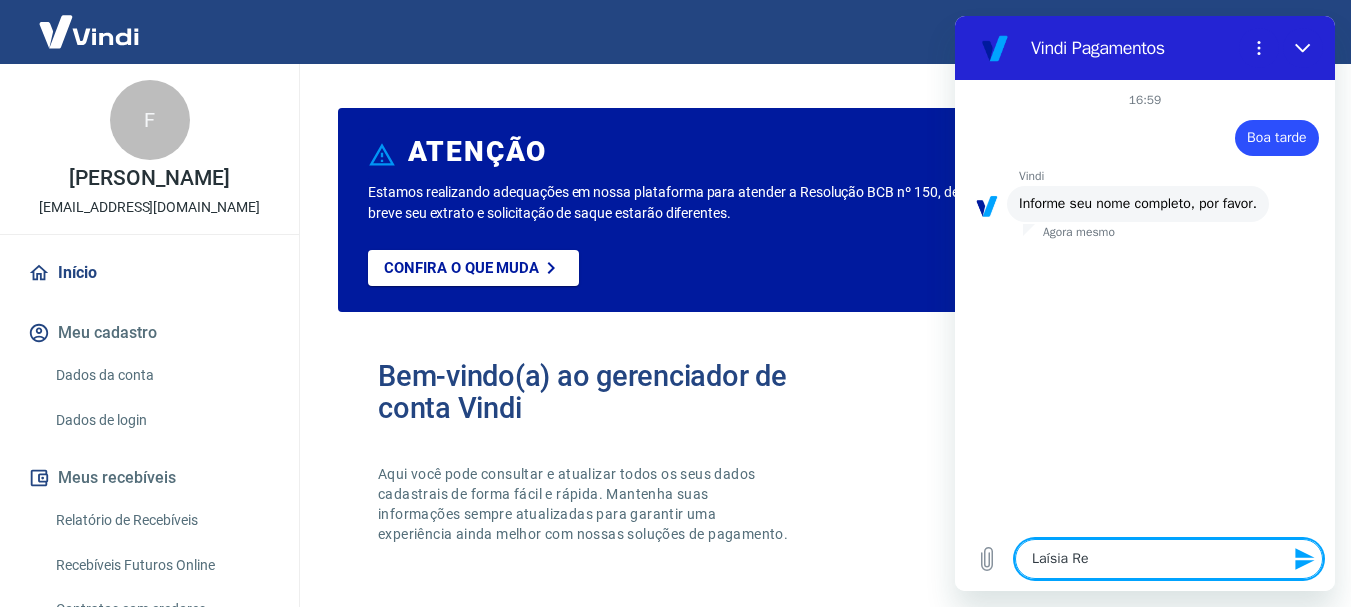 type on "Laísia Rez" 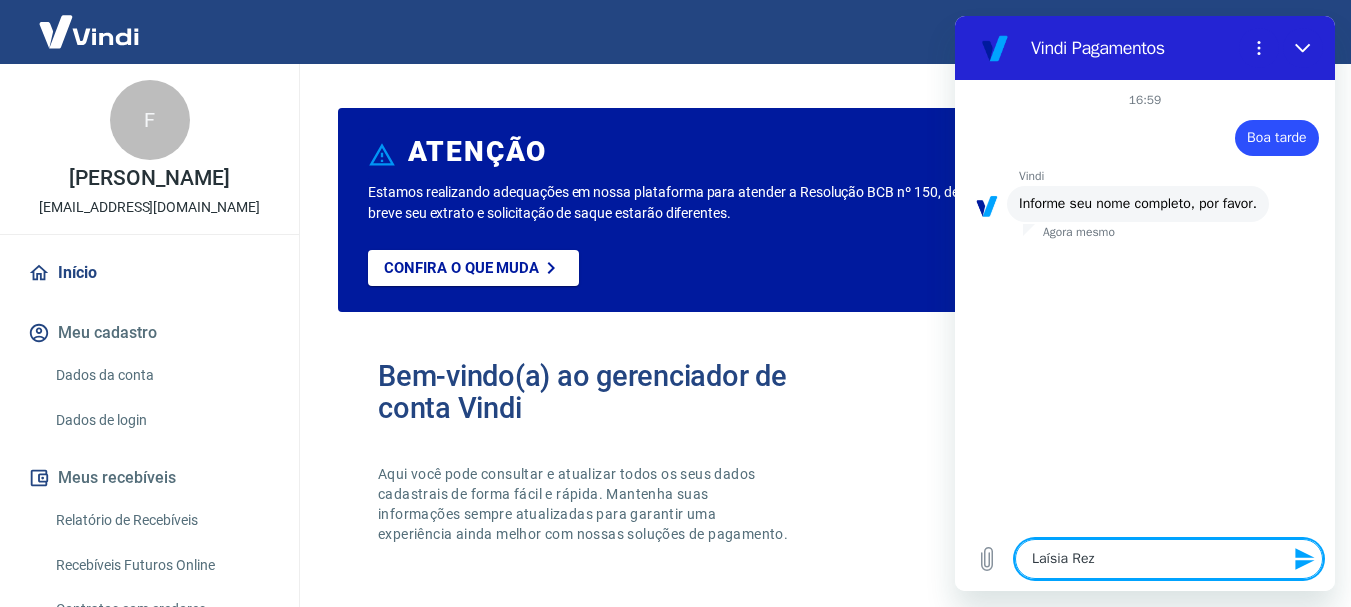 type on "Laísia Reze" 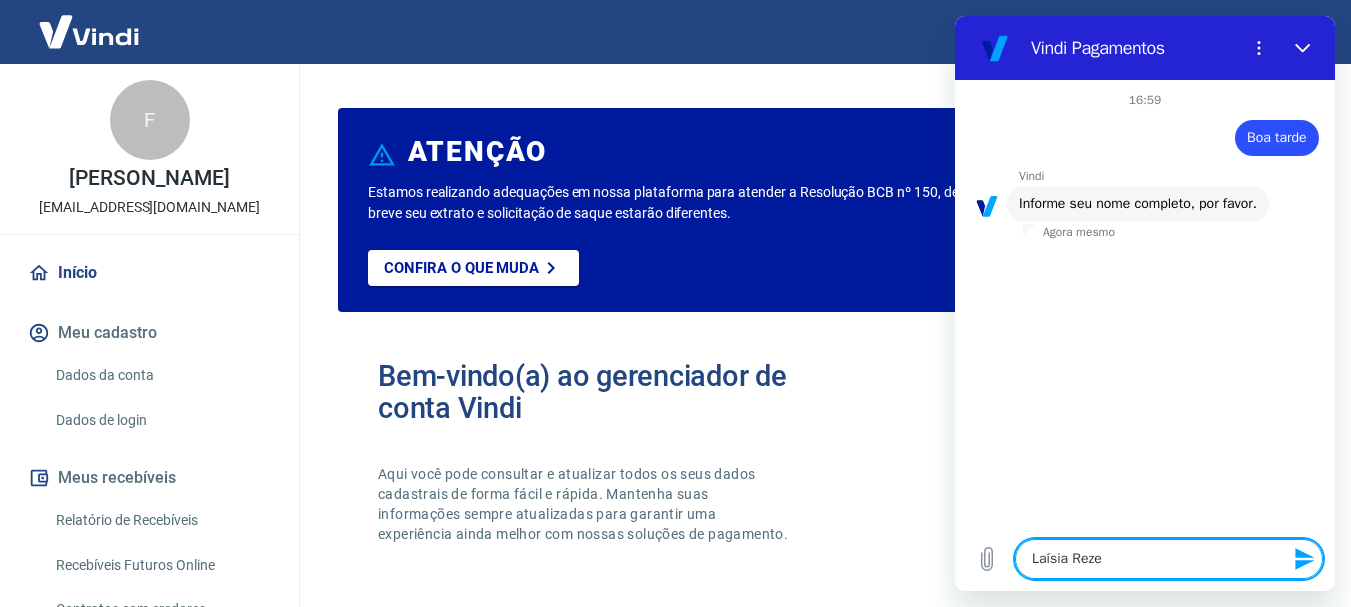type on "Laísia Rezen" 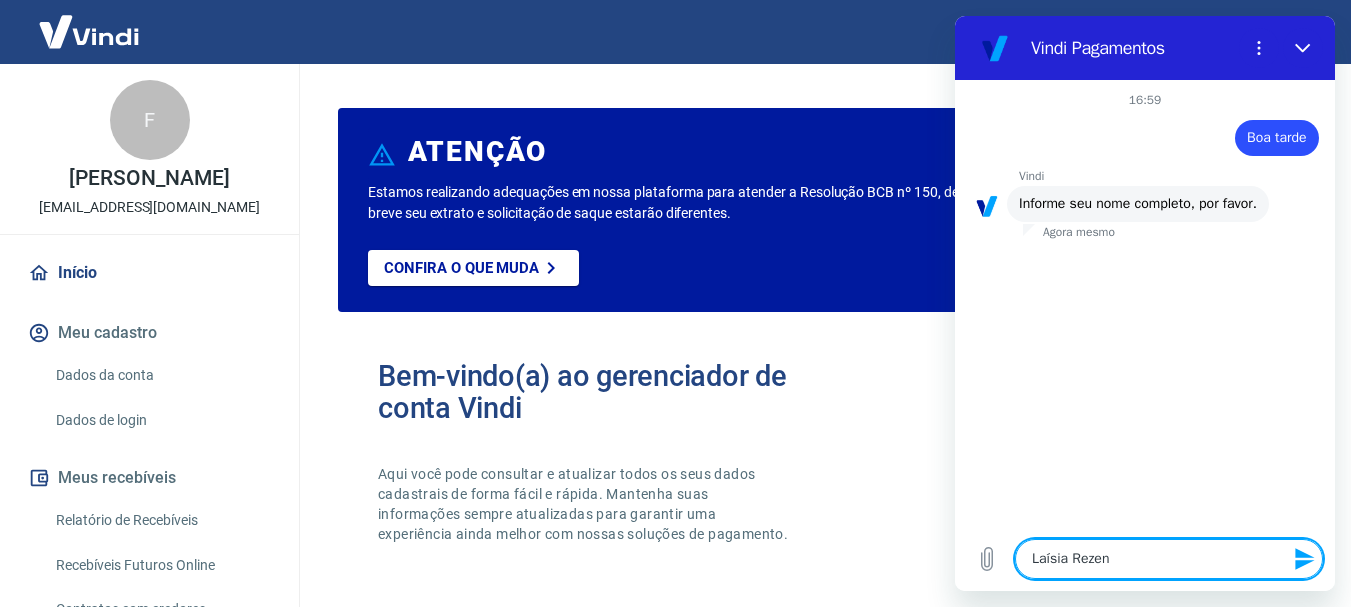 type on "Laísia Rezend" 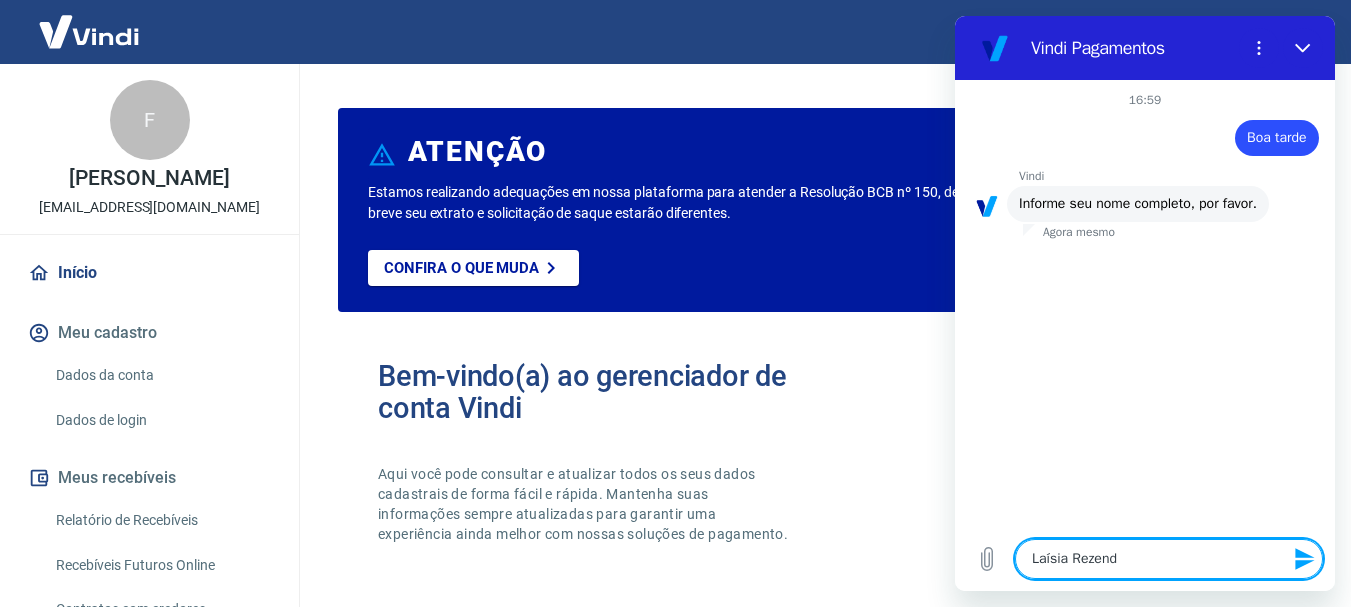 type on "x" 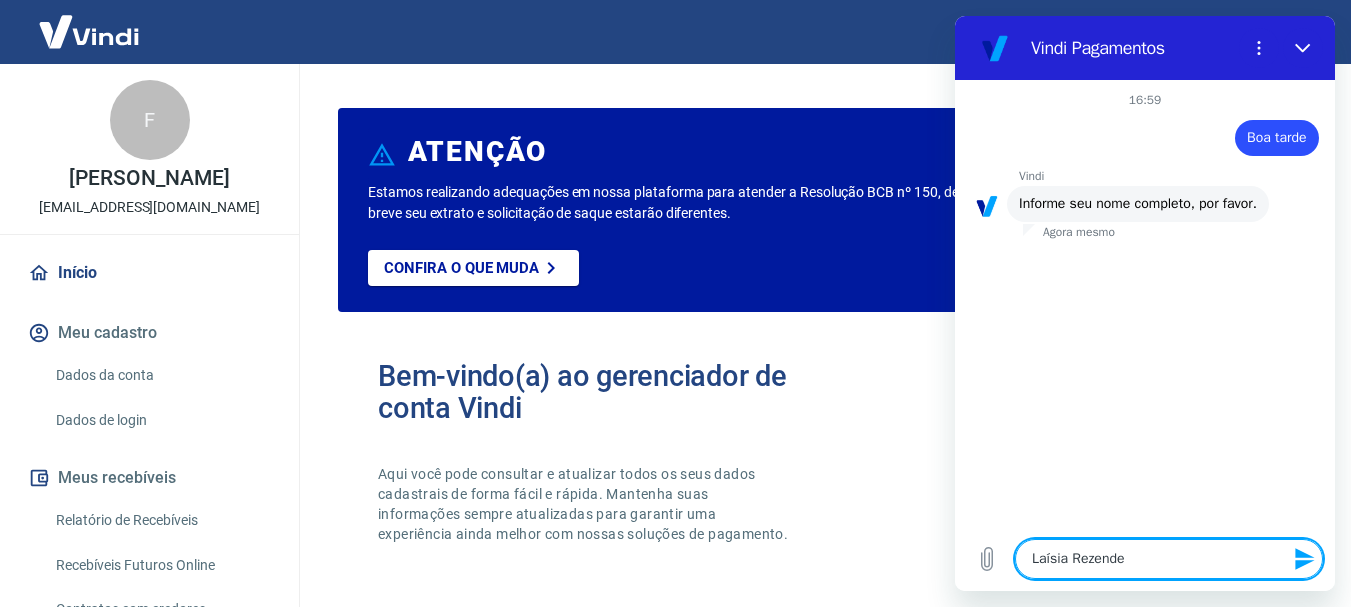 type on "Laísia Rezende" 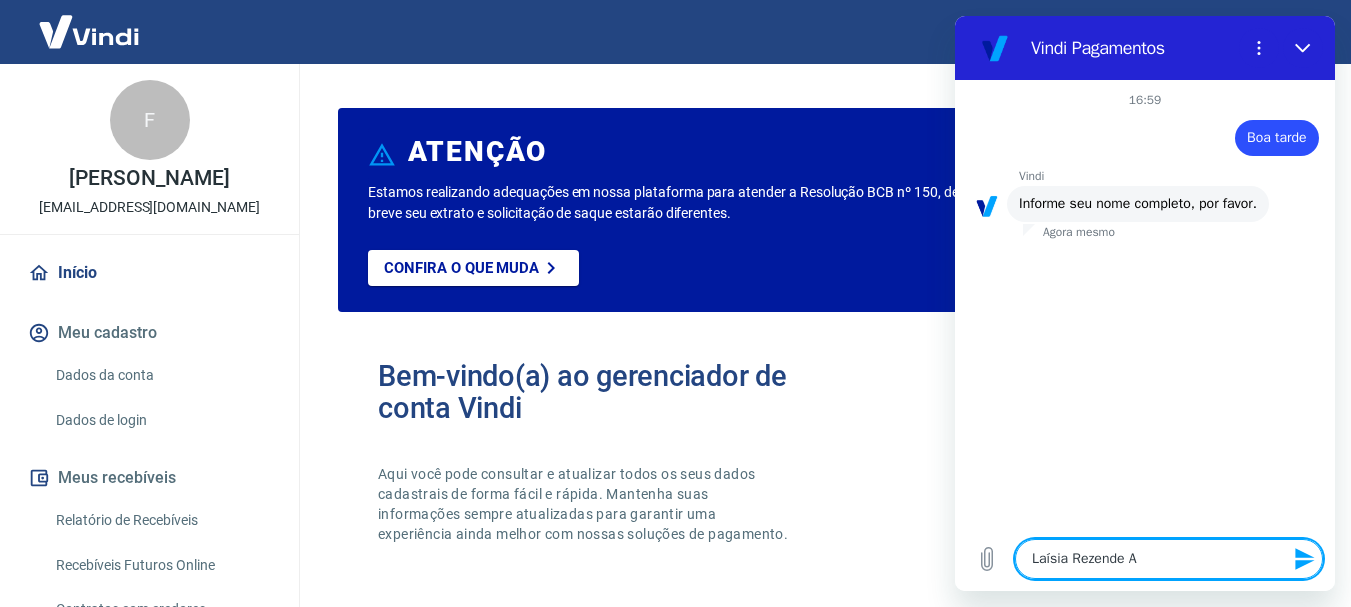 type on "Laísia Rezende Ar" 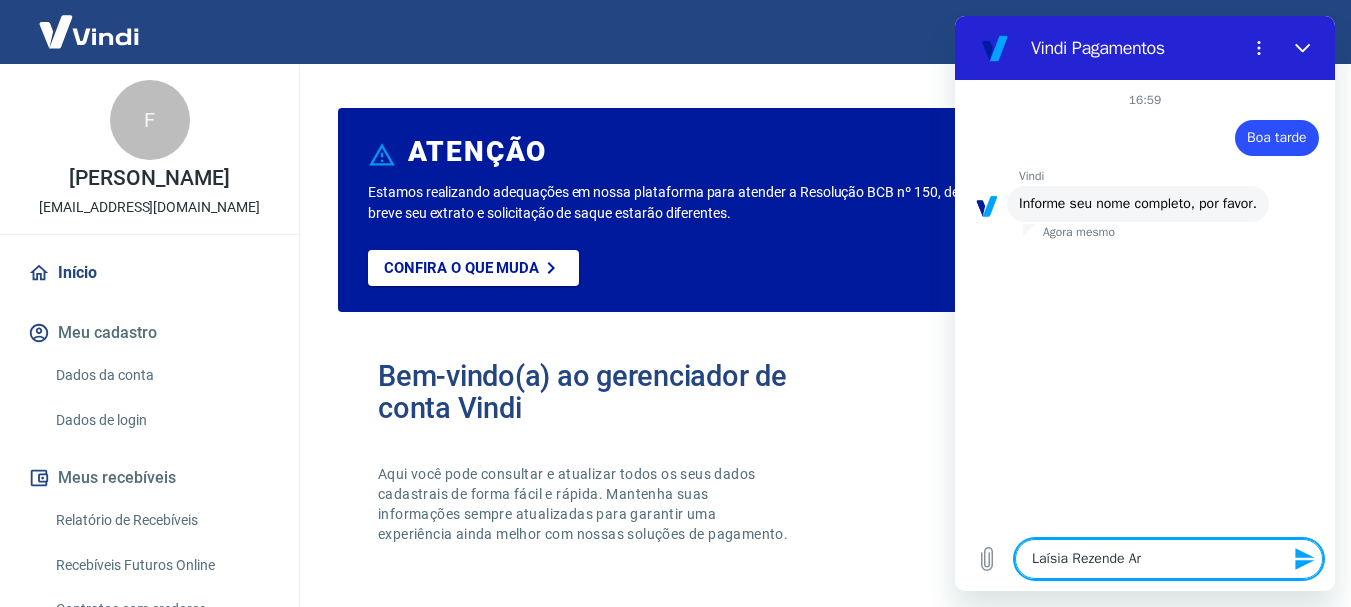 type on "Laísia Rezende Ara" 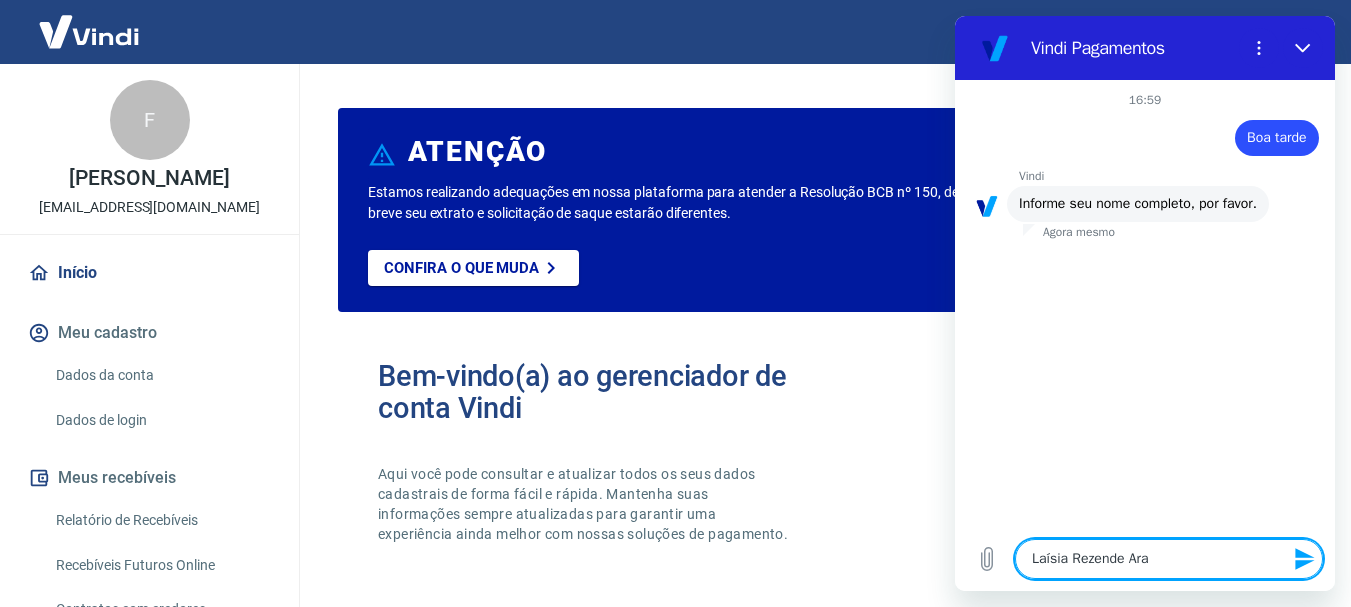 type on "Laísia Rezende Araú" 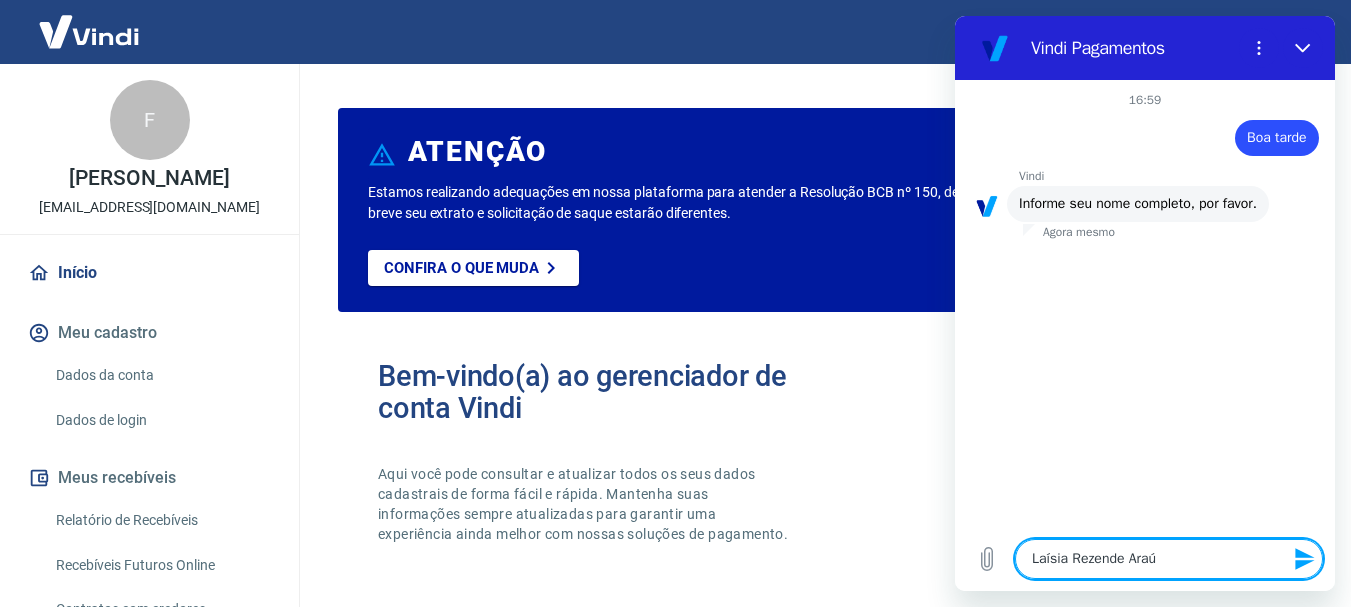 type on "Laísia Rezende Araúj" 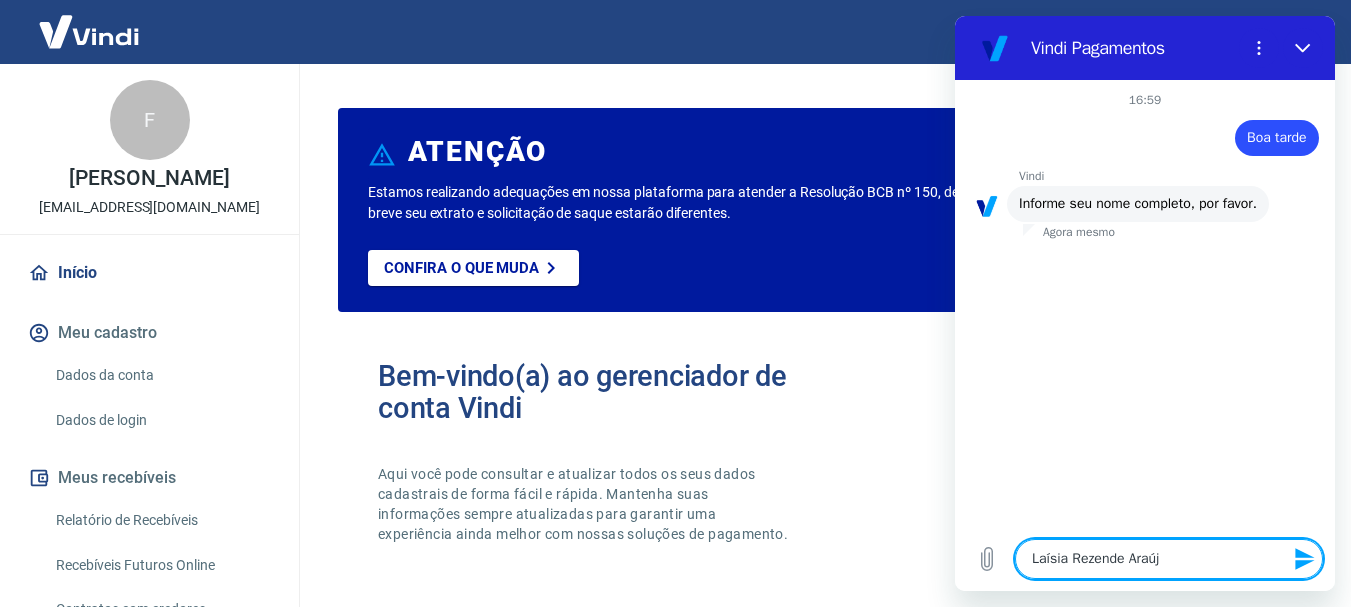 type on "Laísia Rezende Araújo" 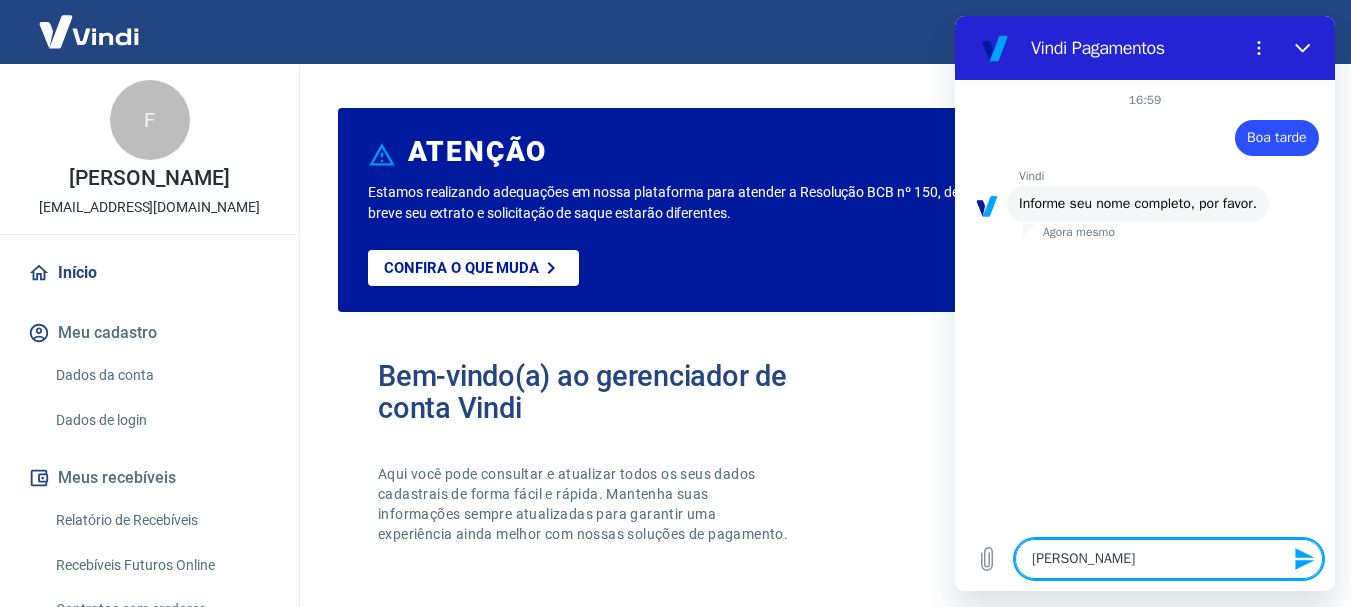 type 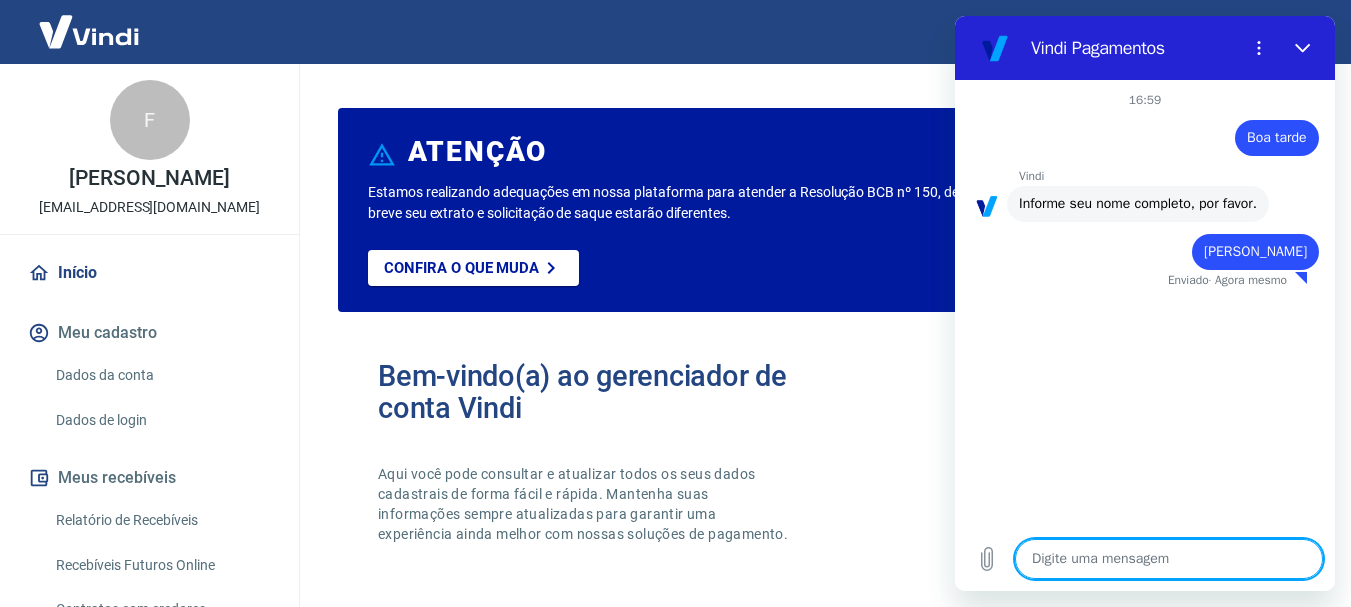 type on "x" 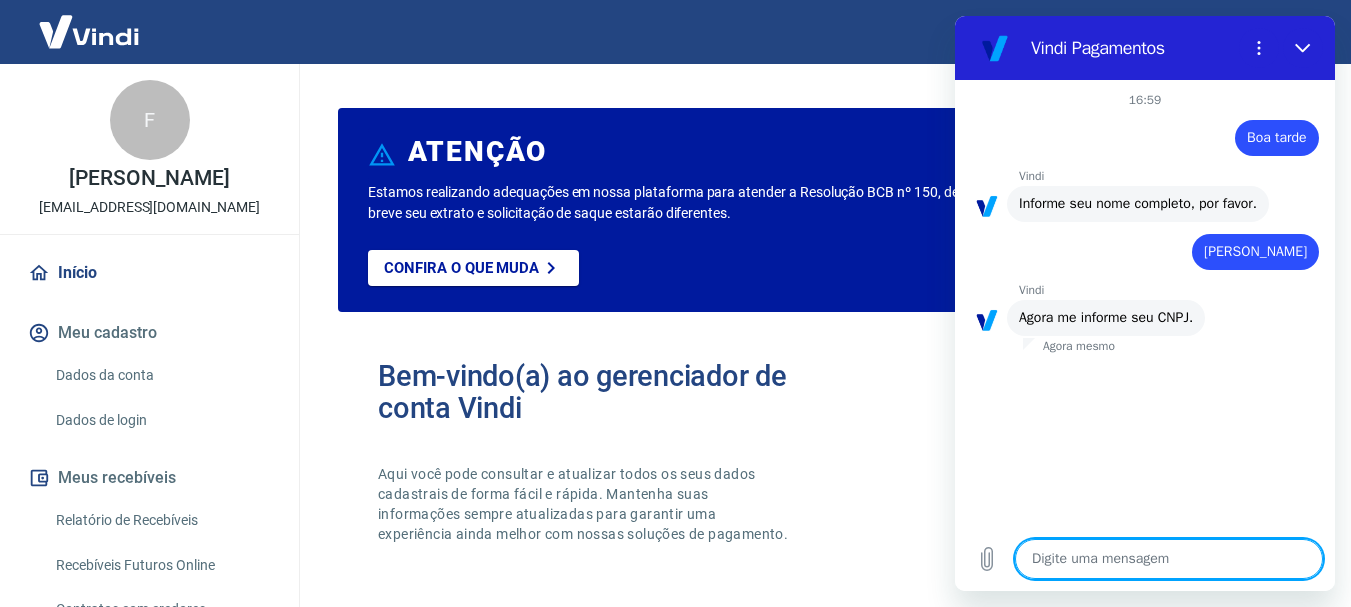 type on "3" 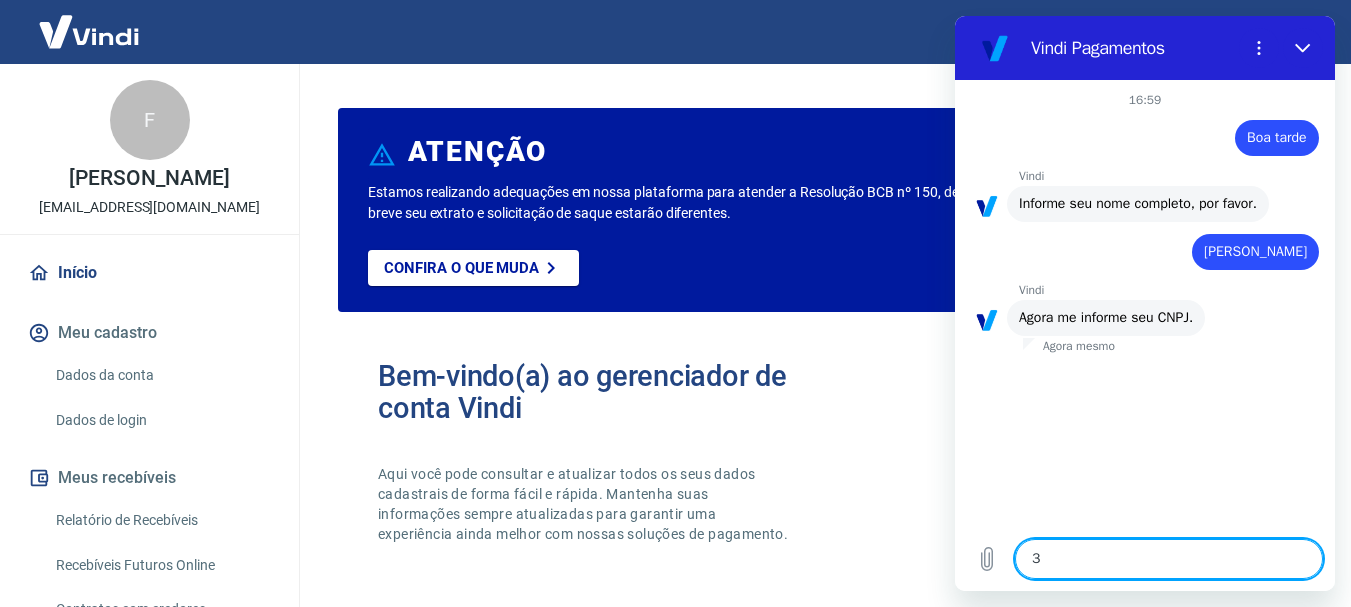 type on "35" 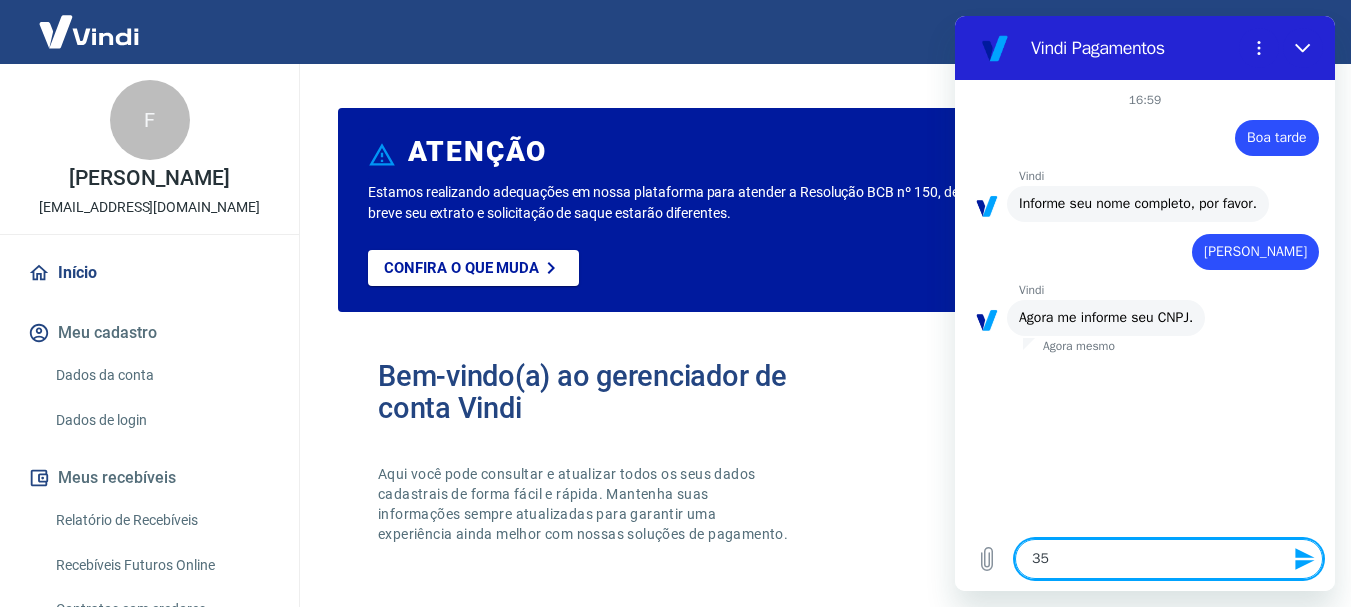 type on "357" 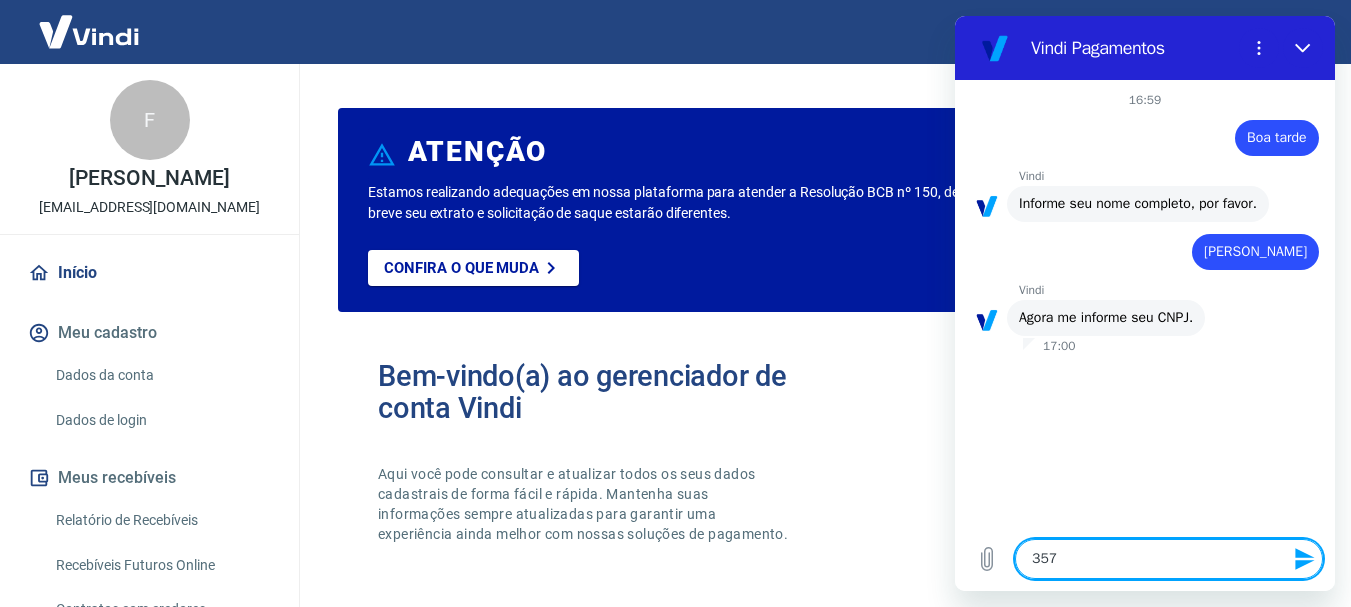 type on "3573" 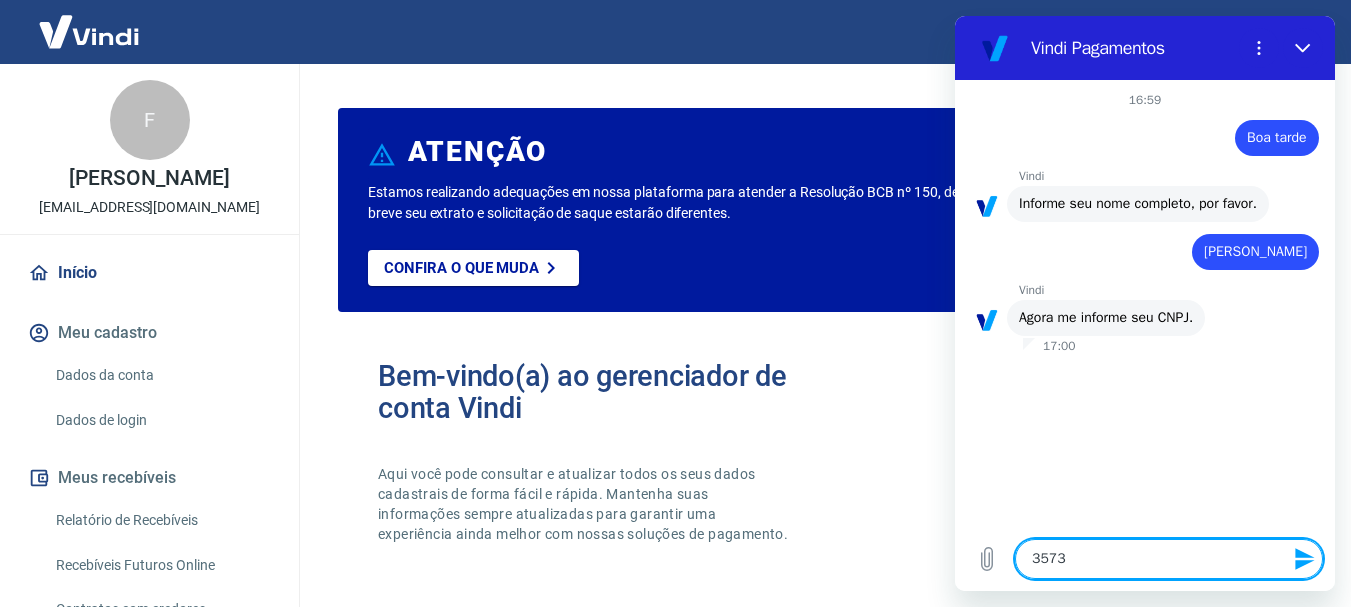 type on "35736" 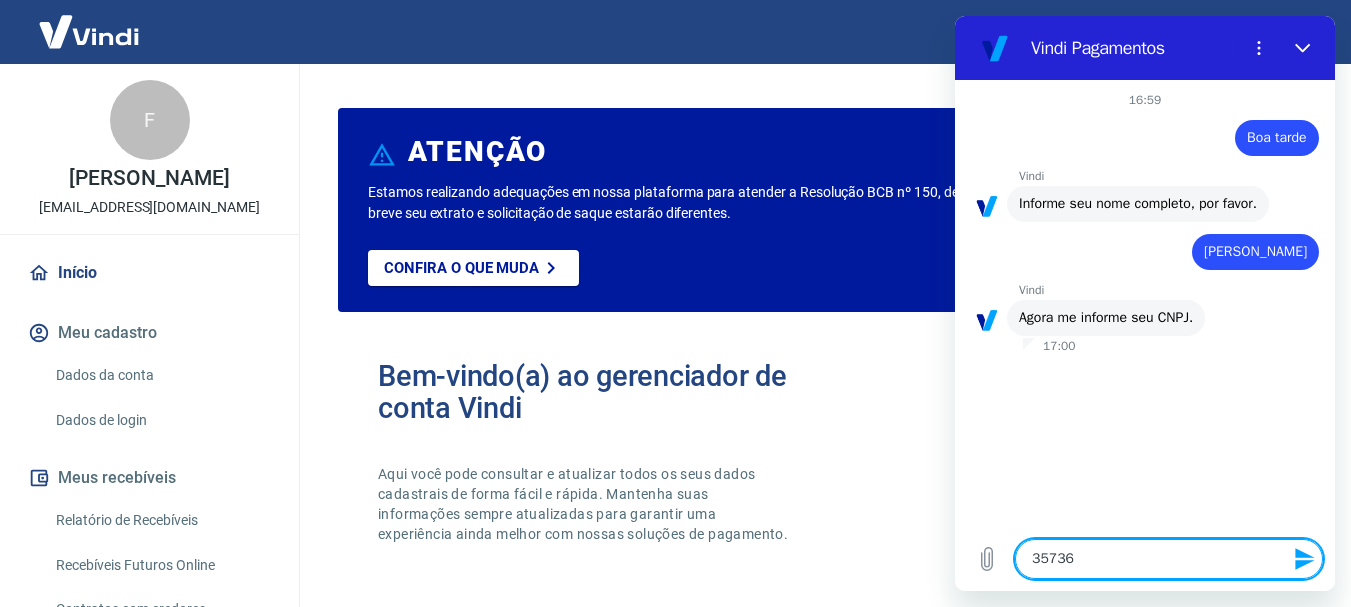 type on "357369" 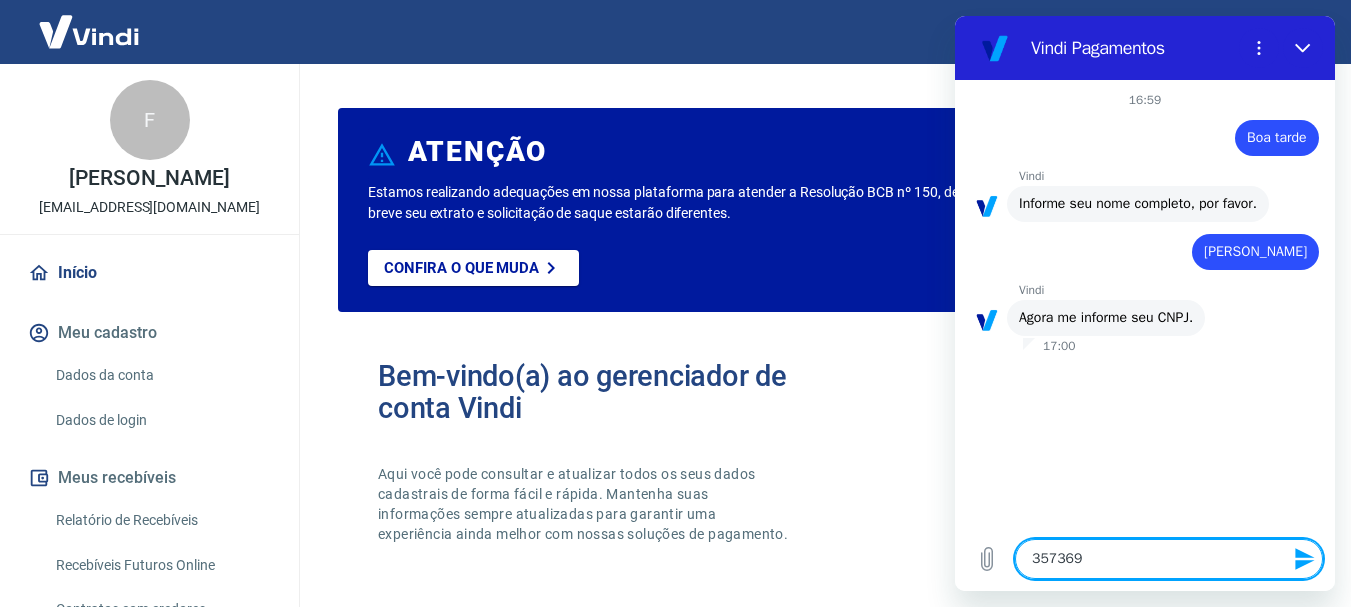 type on "3573694" 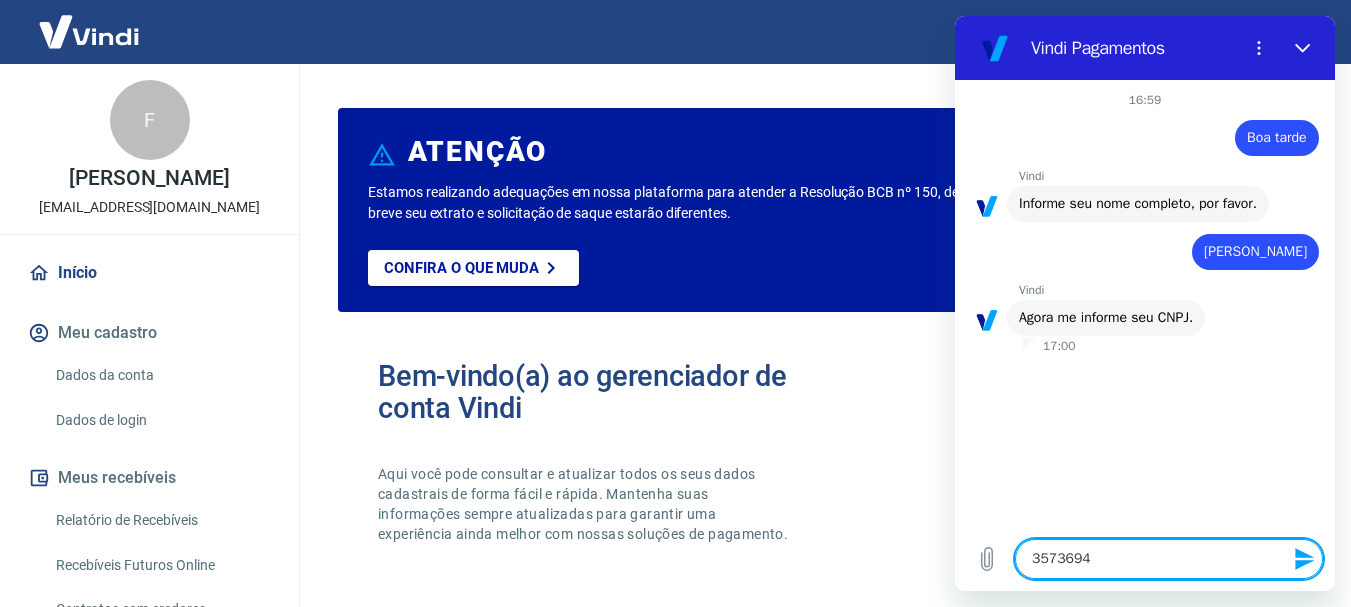 type on "x" 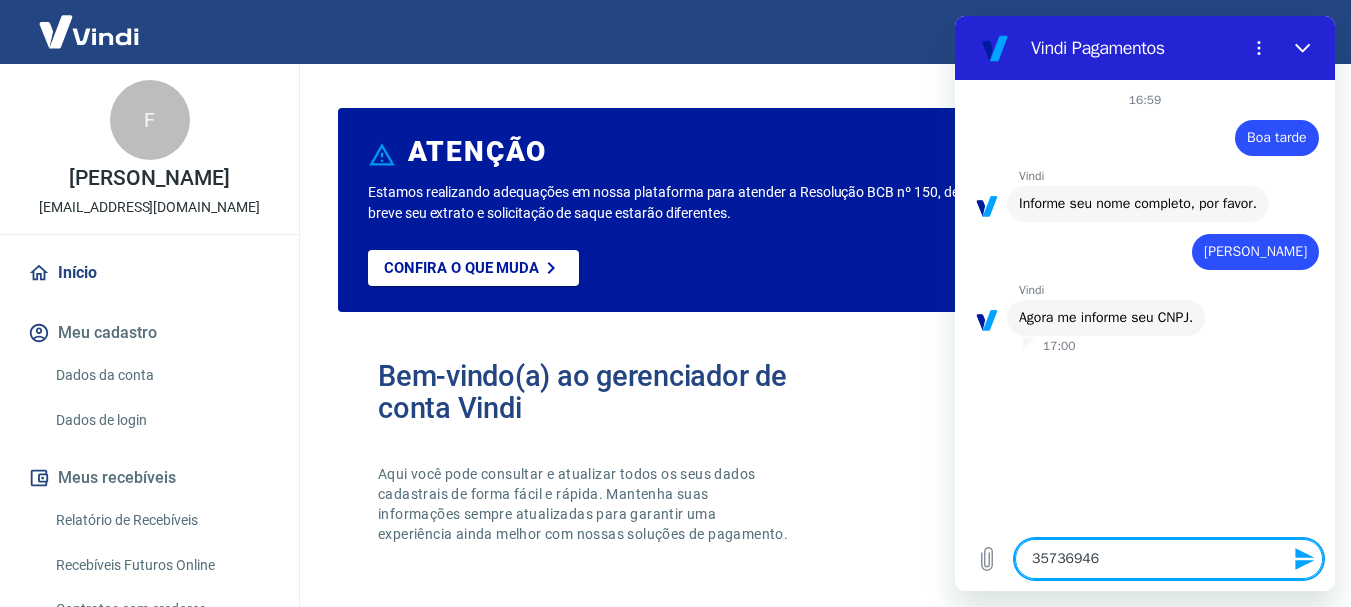 type on "357369460" 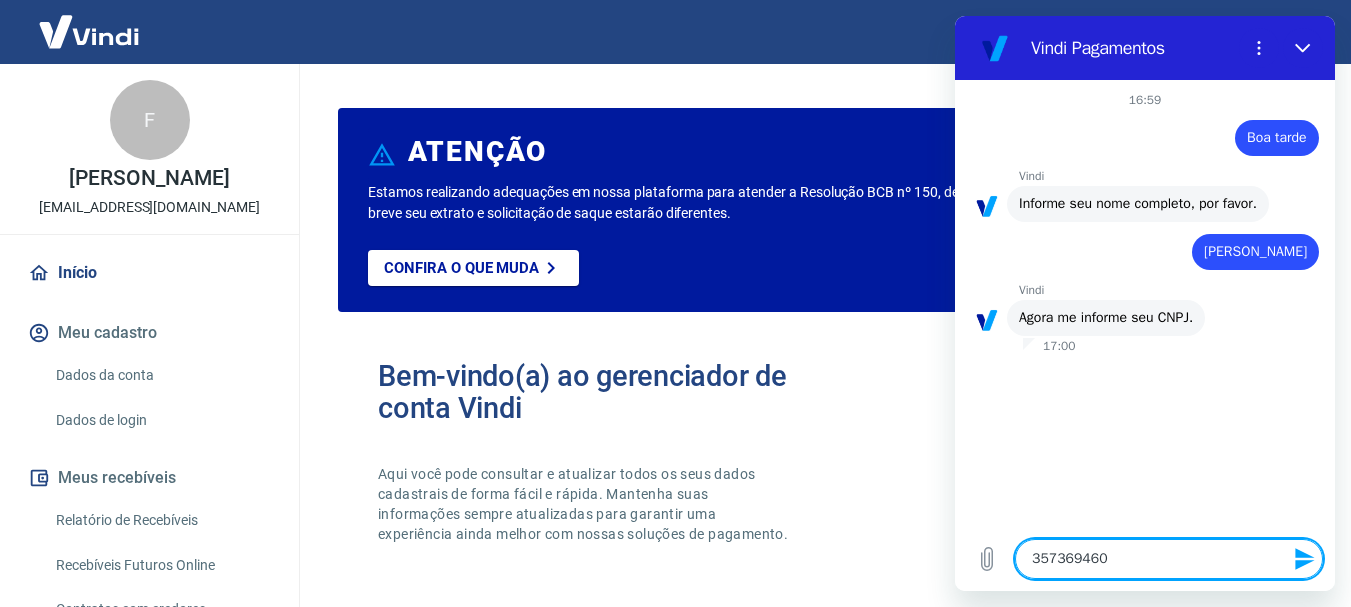 type on "3573694600" 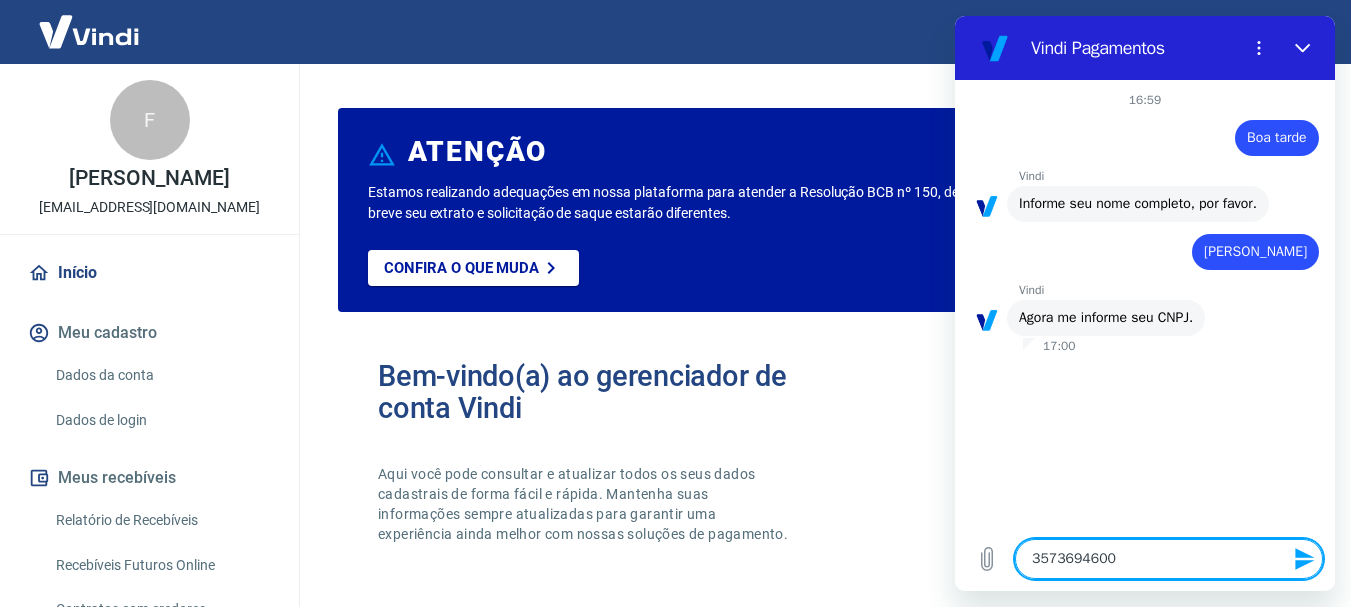type on "35736946000" 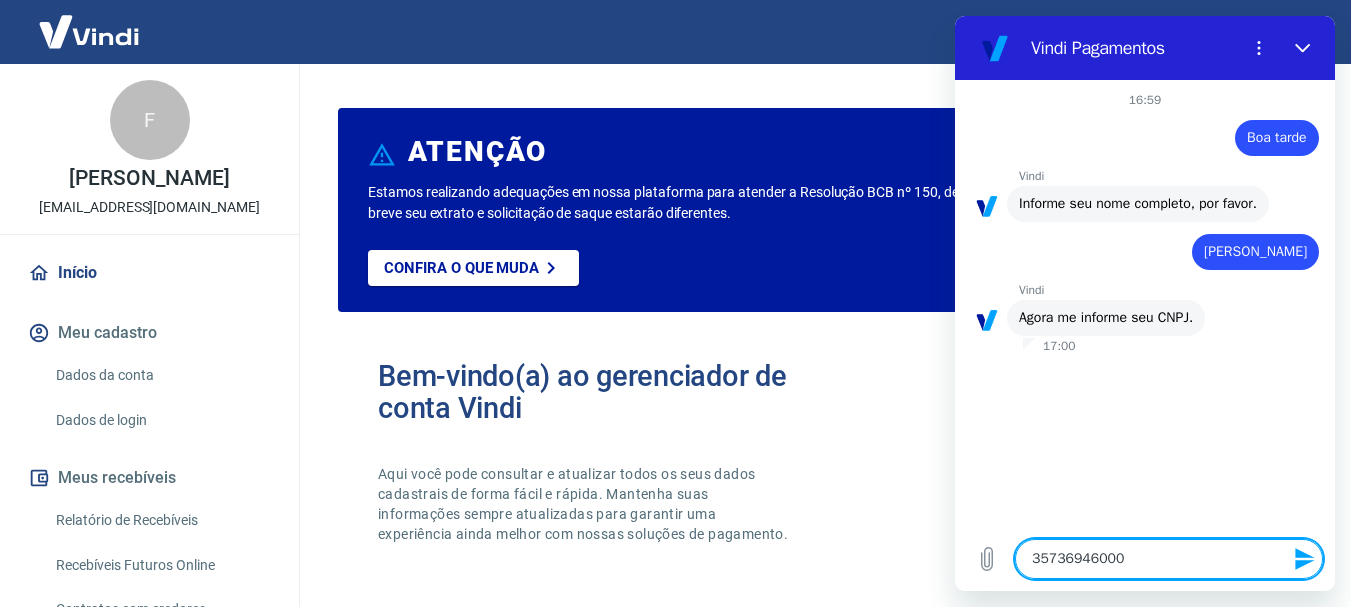 type on "357369460001" 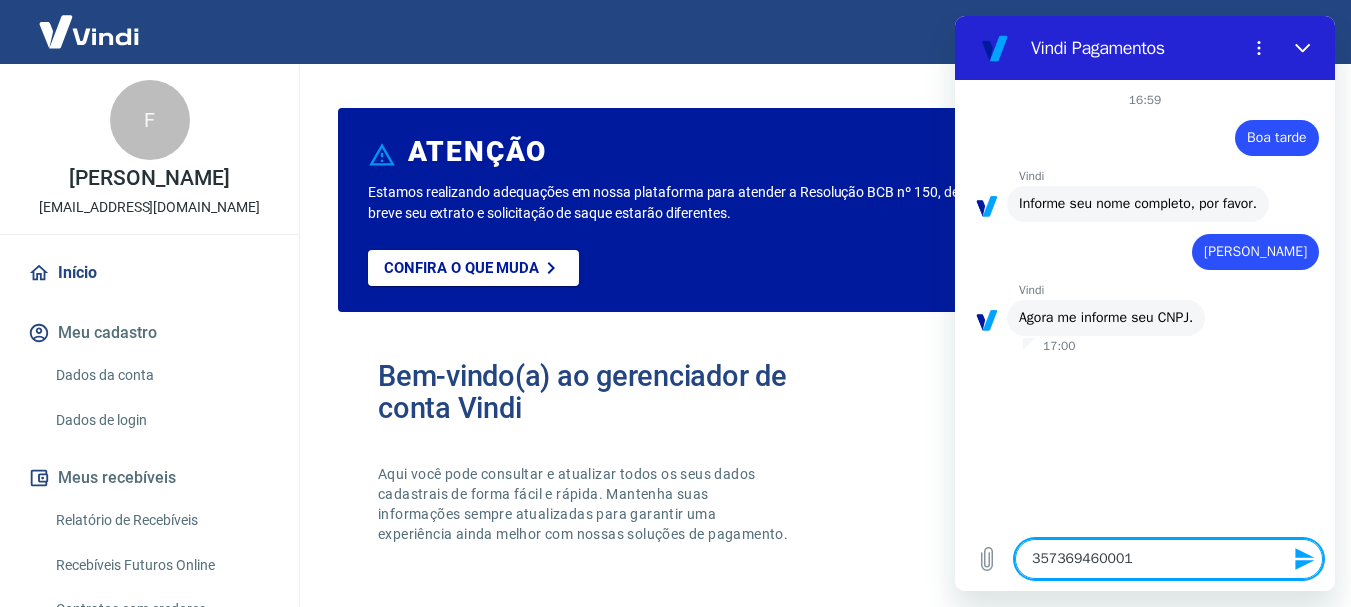type on "3573694600010" 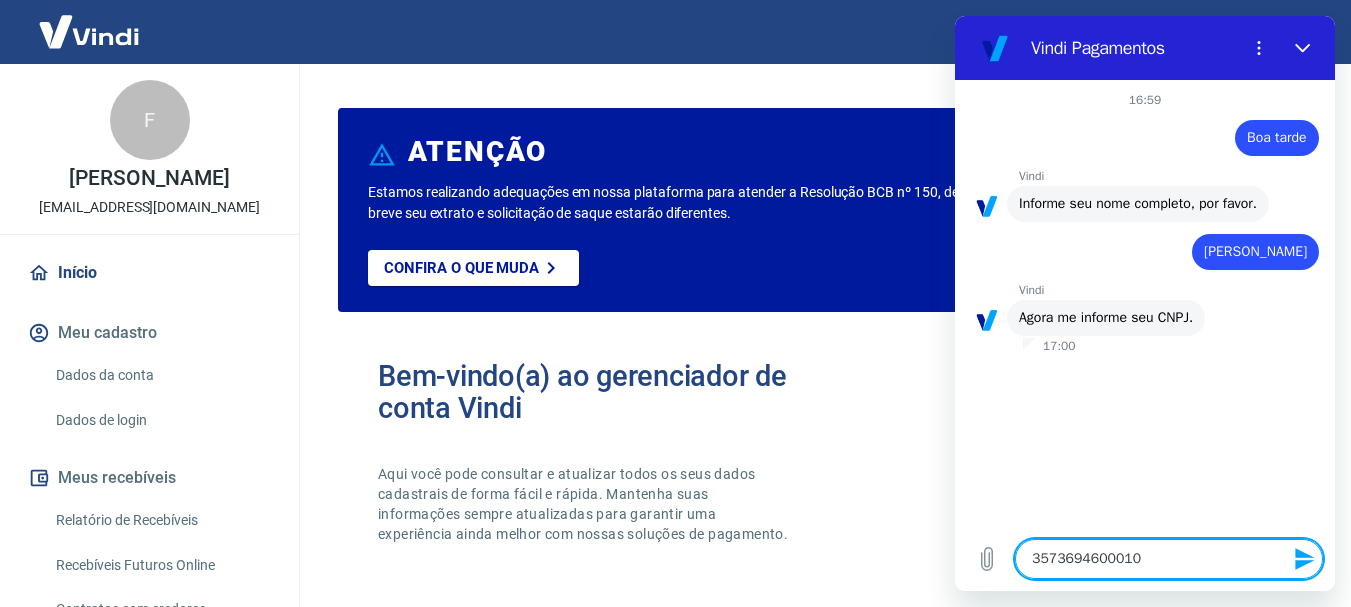 type on "35736946000103" 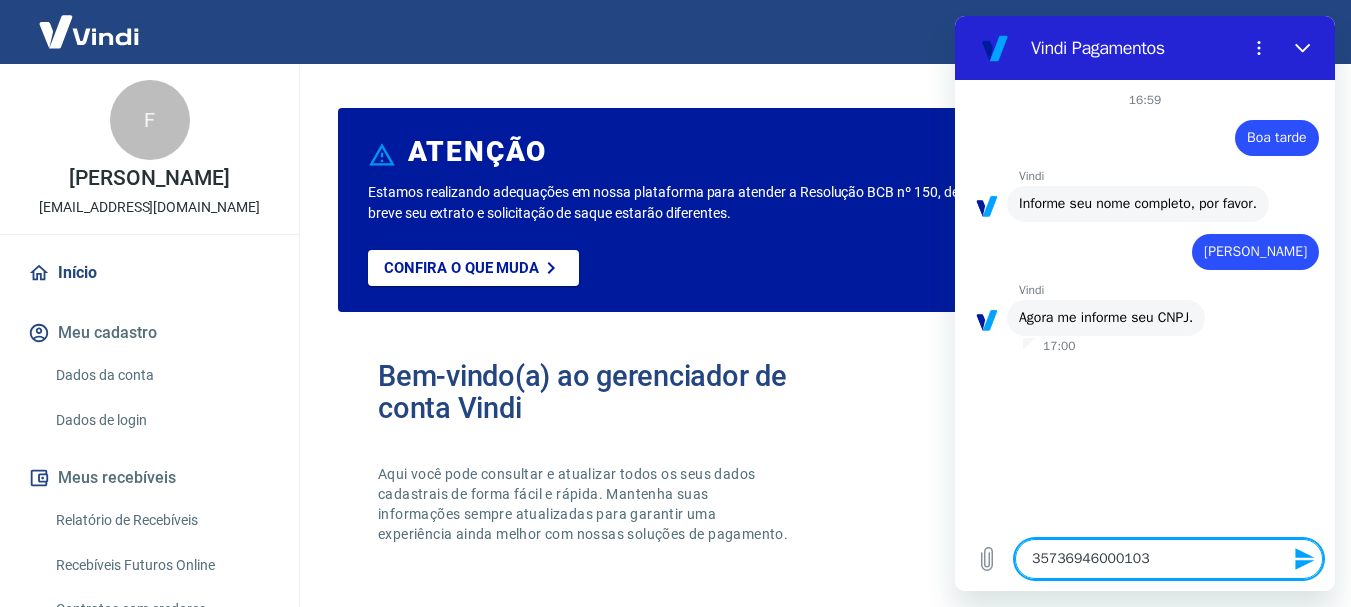 type 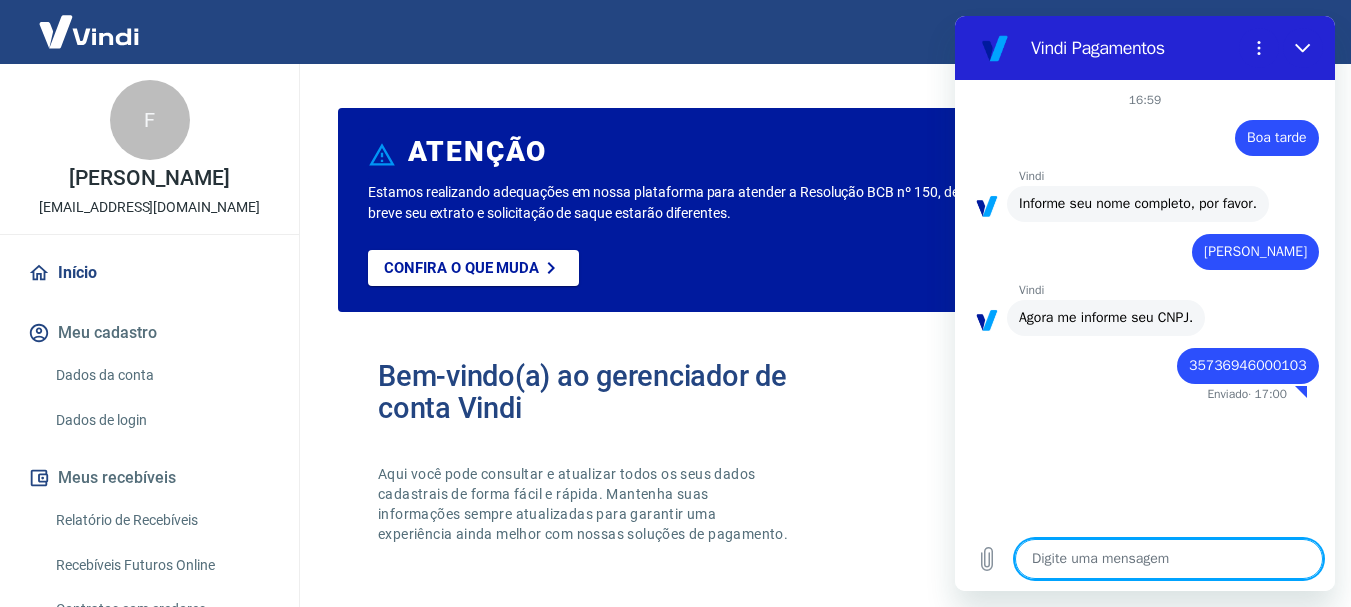 type on "x" 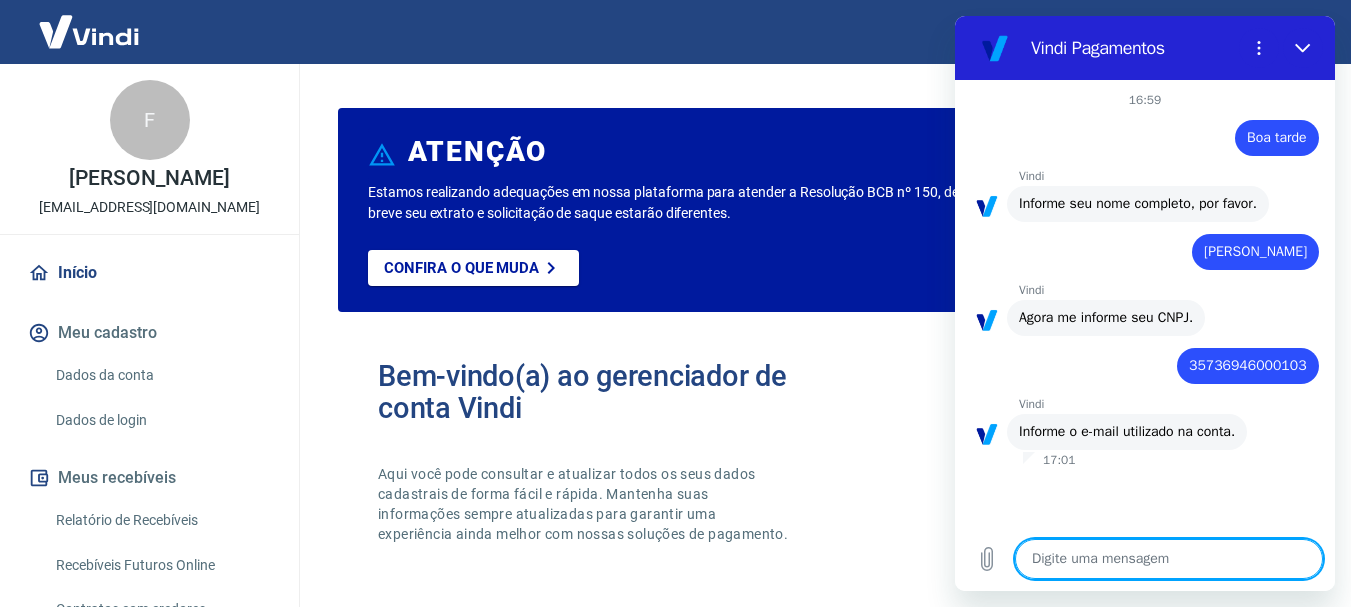 type on "c" 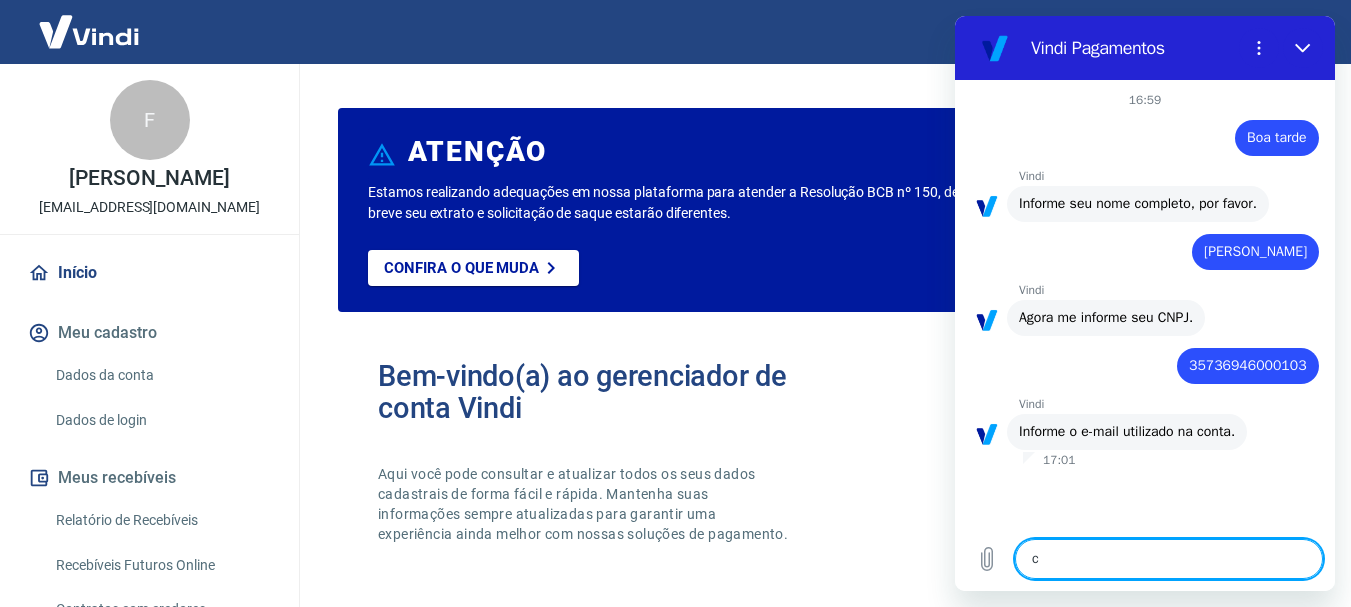 type on "co" 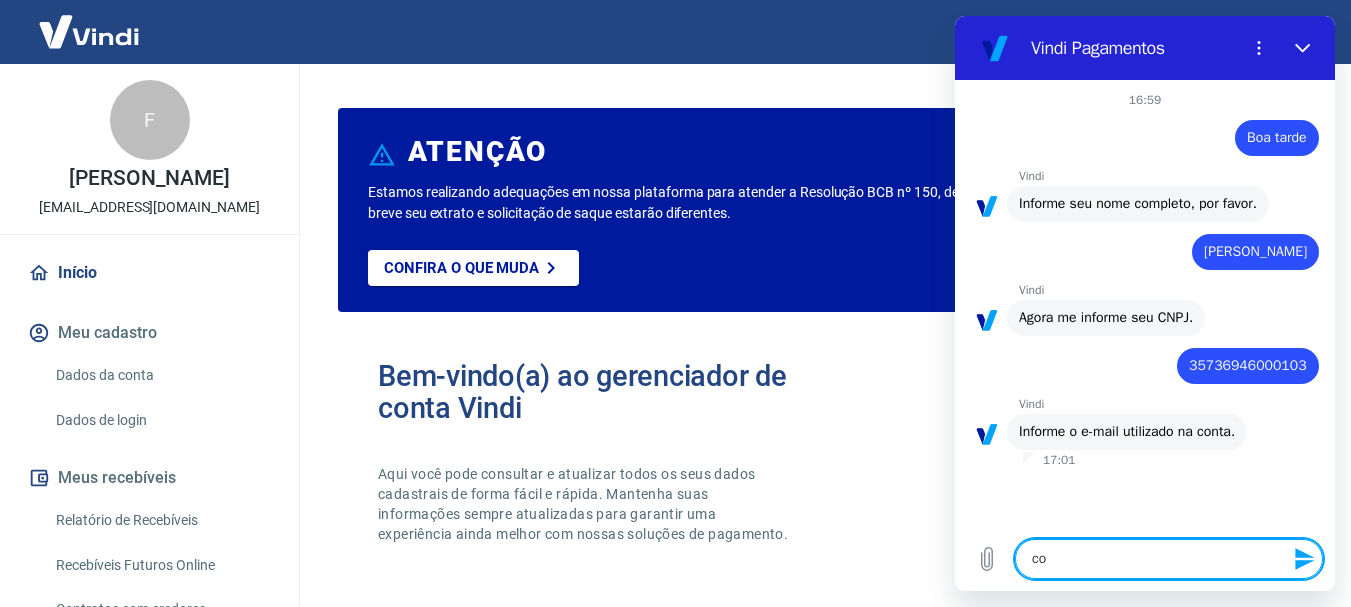 type on "con" 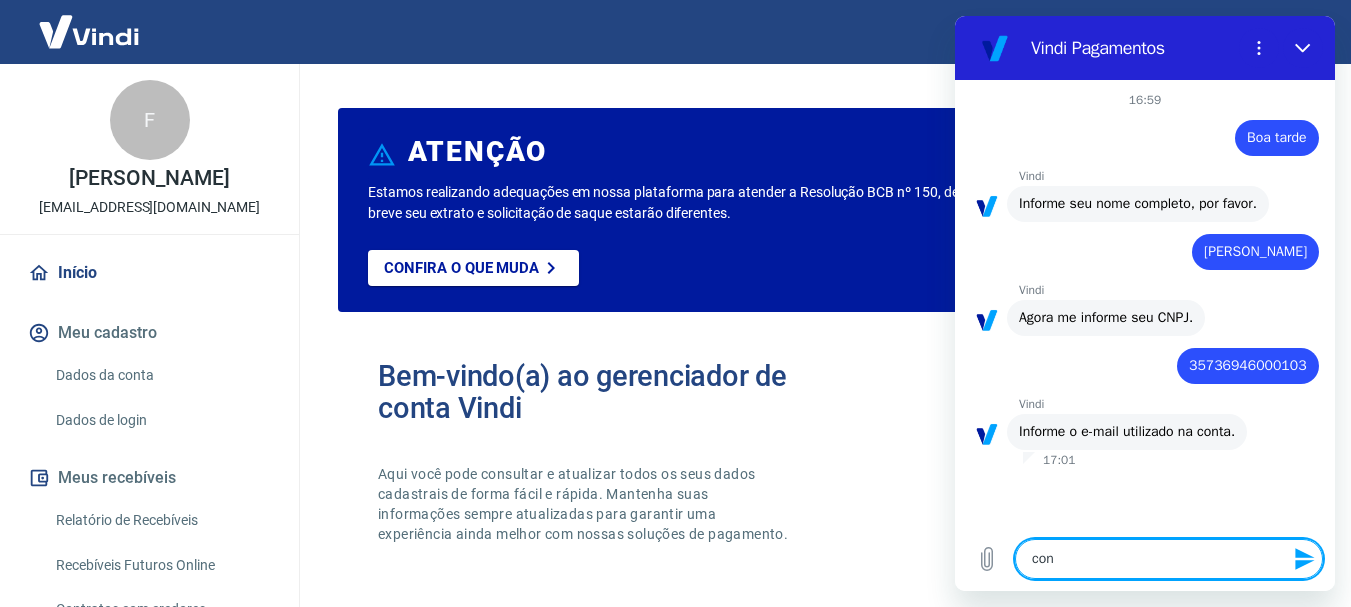 type on "cont" 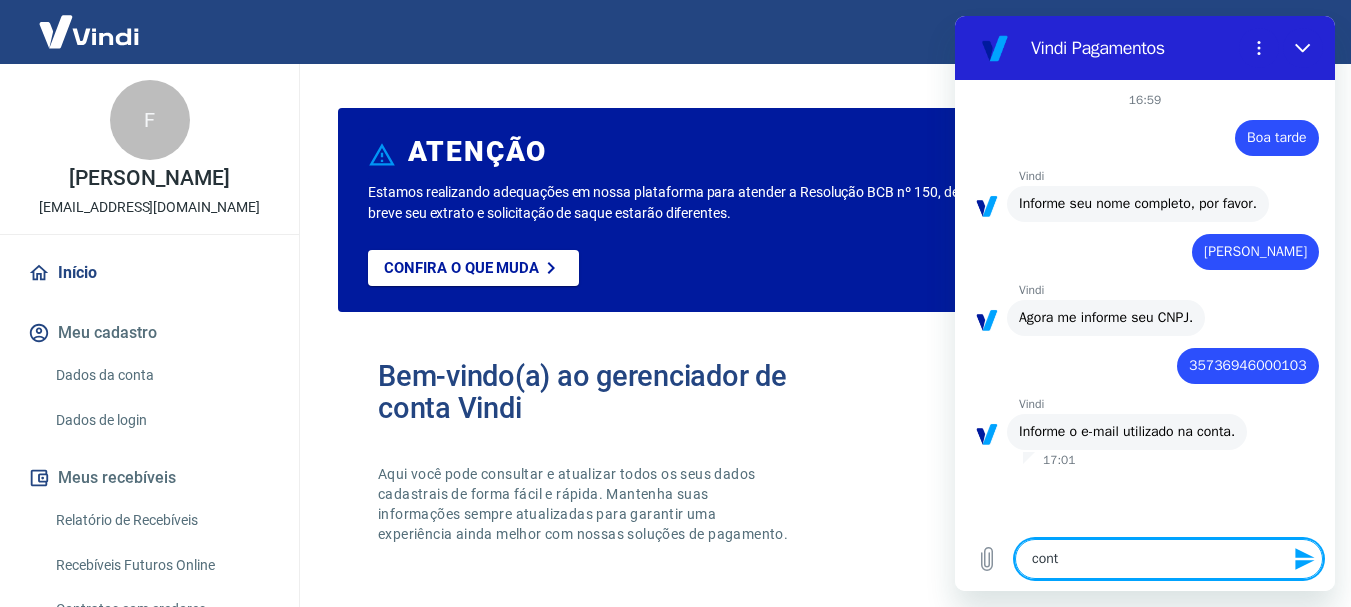 type on "conta" 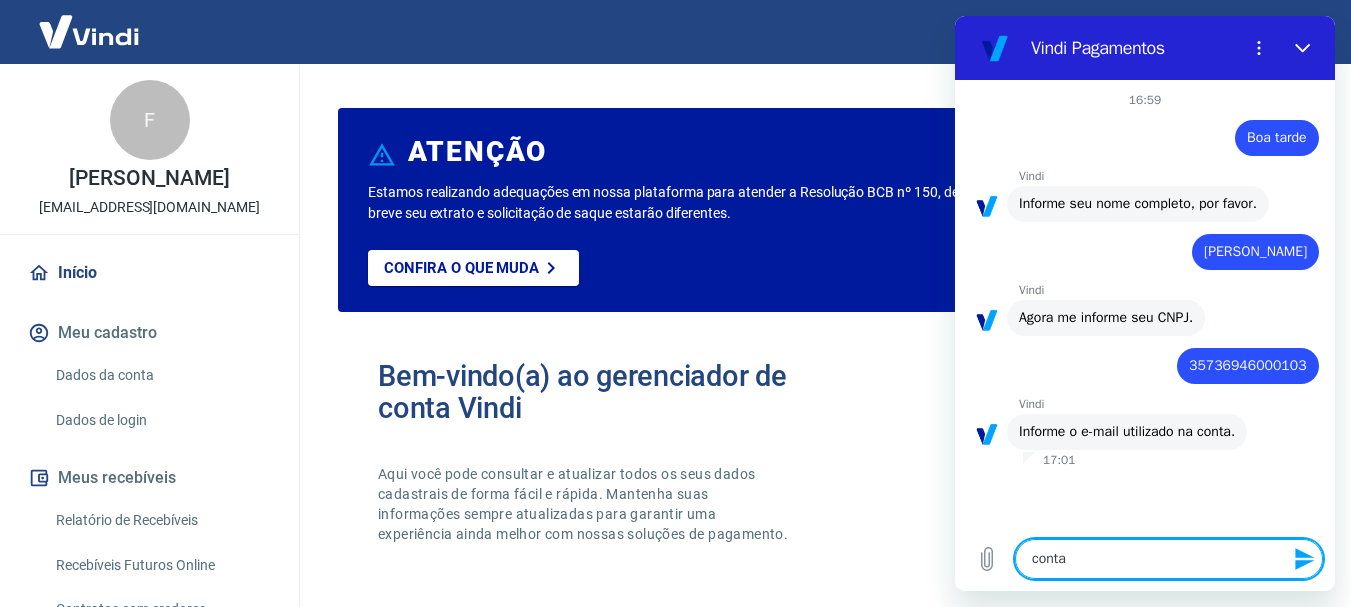 type on "contat" 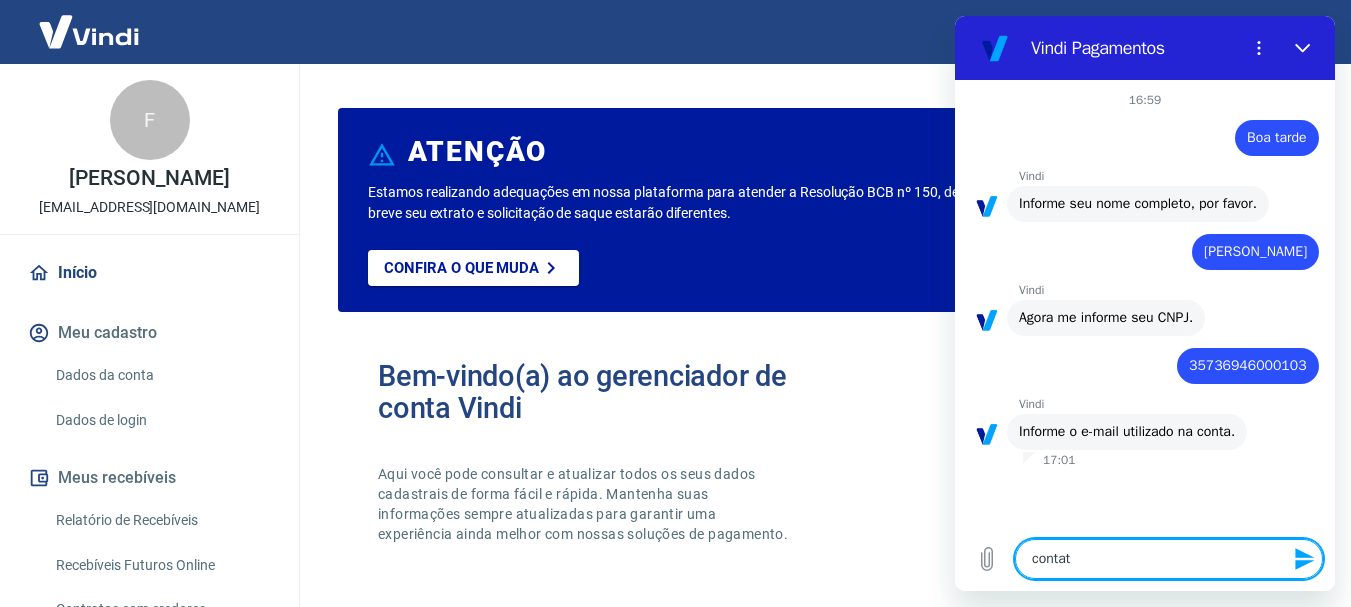 type on "contato" 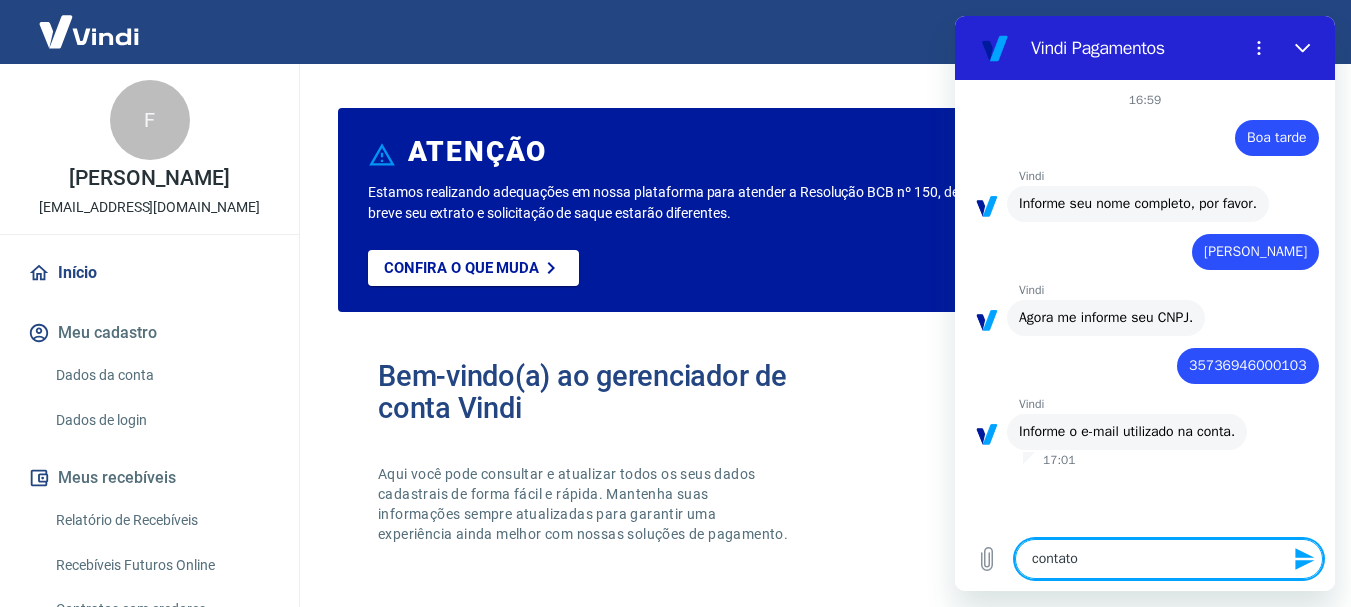 type on "contato@" 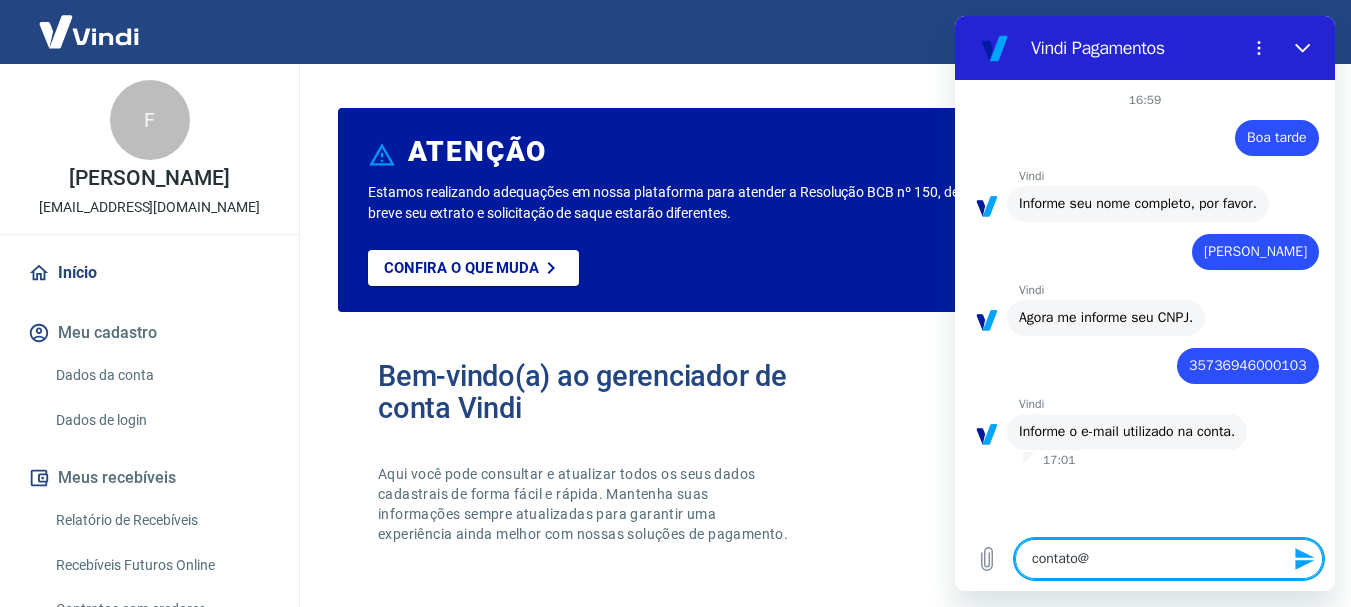 type on "contato@i" 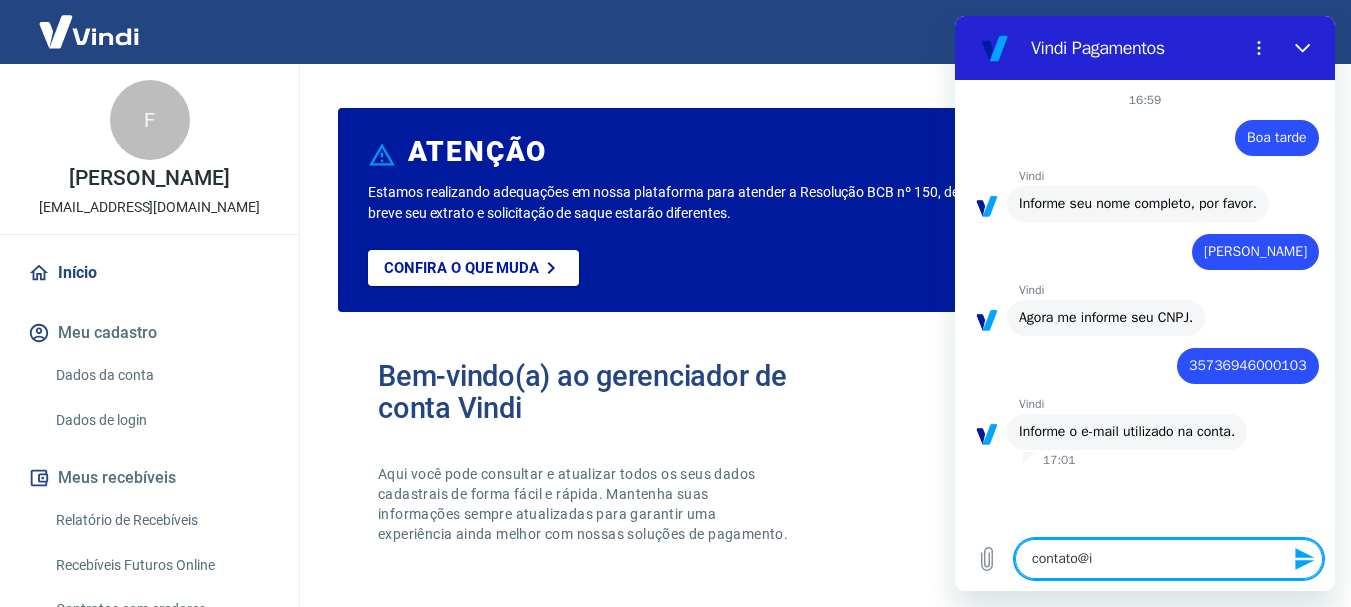 type on "contato@in" 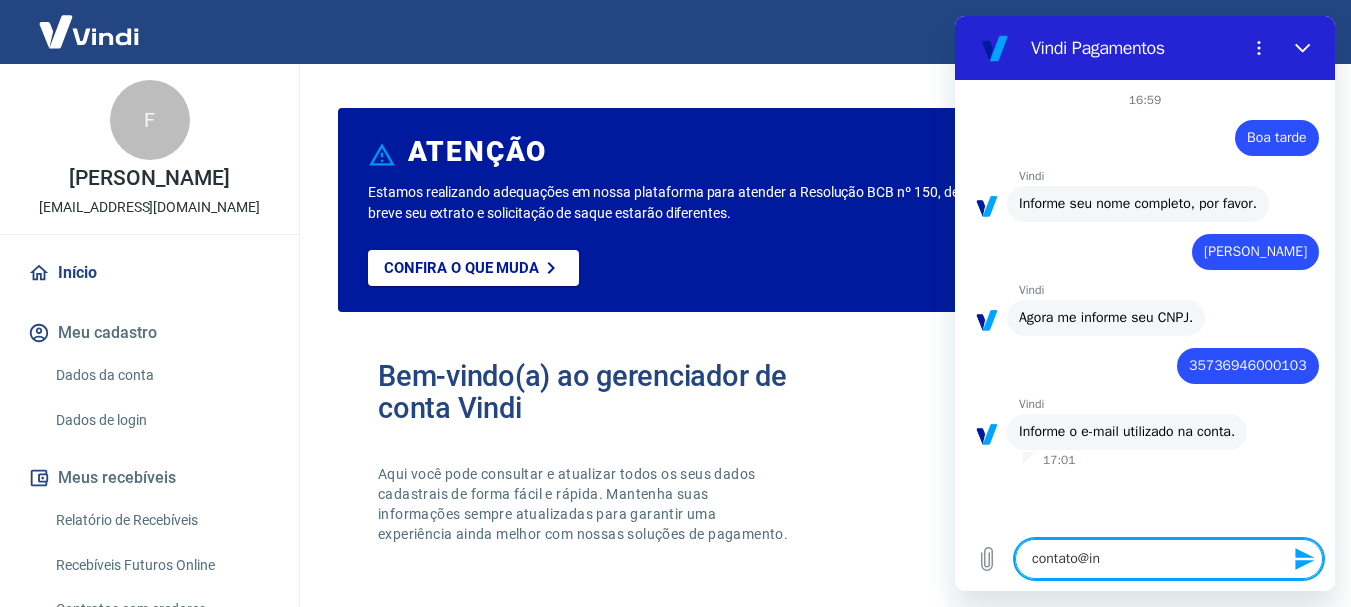type on "contato@int" 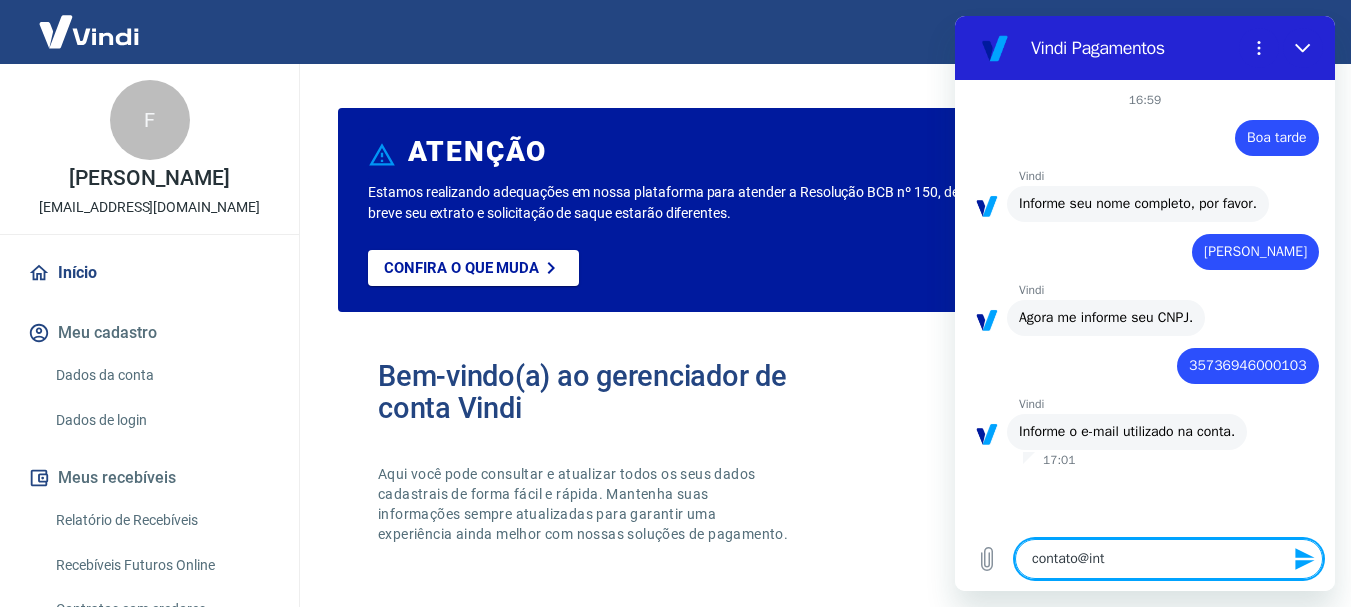 type on "contato@inte" 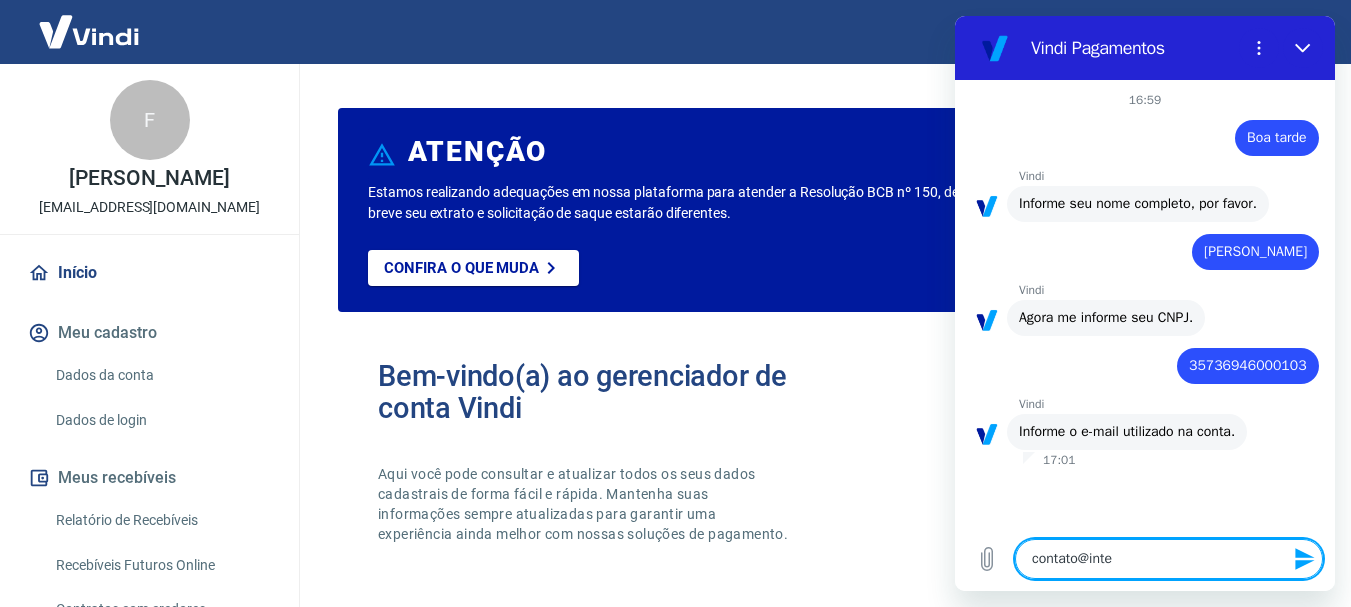 type on "contato@inter" 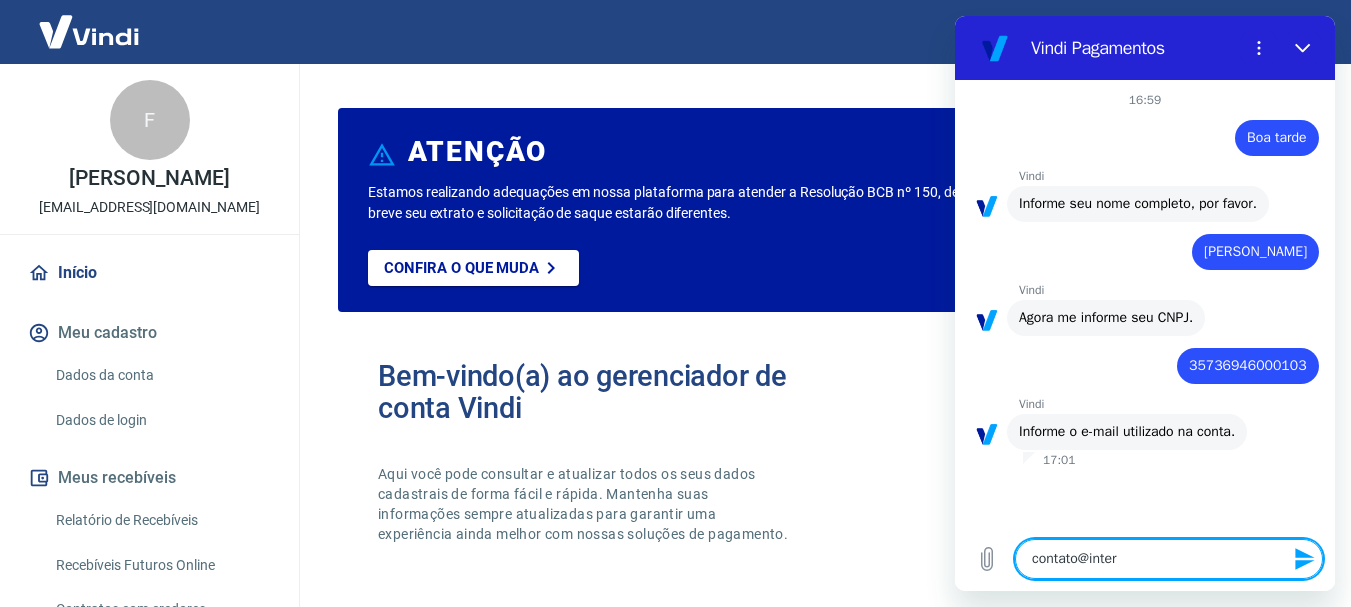 type on "contato@intera" 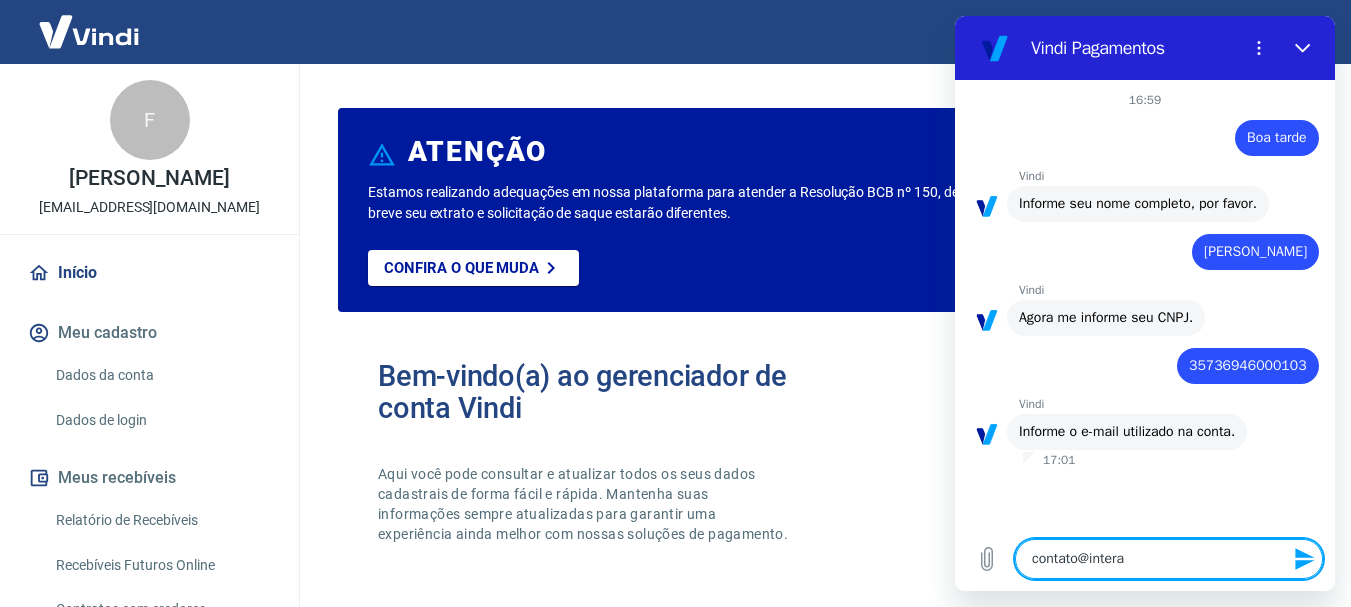 type on "contato@inter" 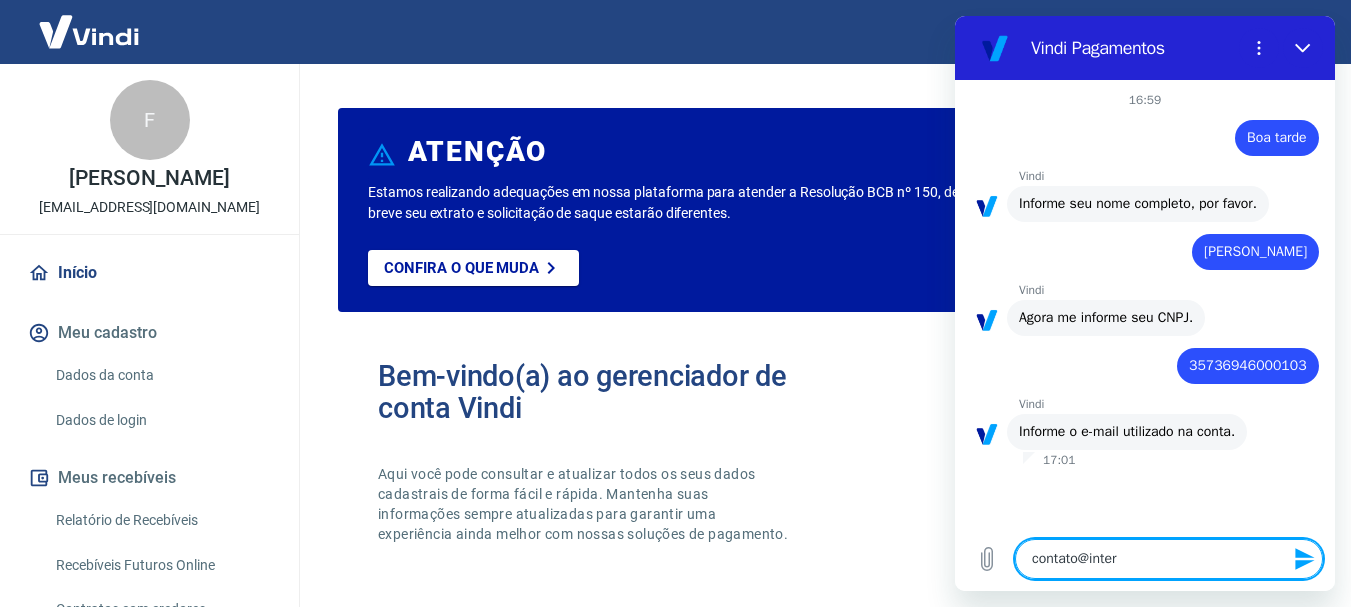 type on "contato@inte" 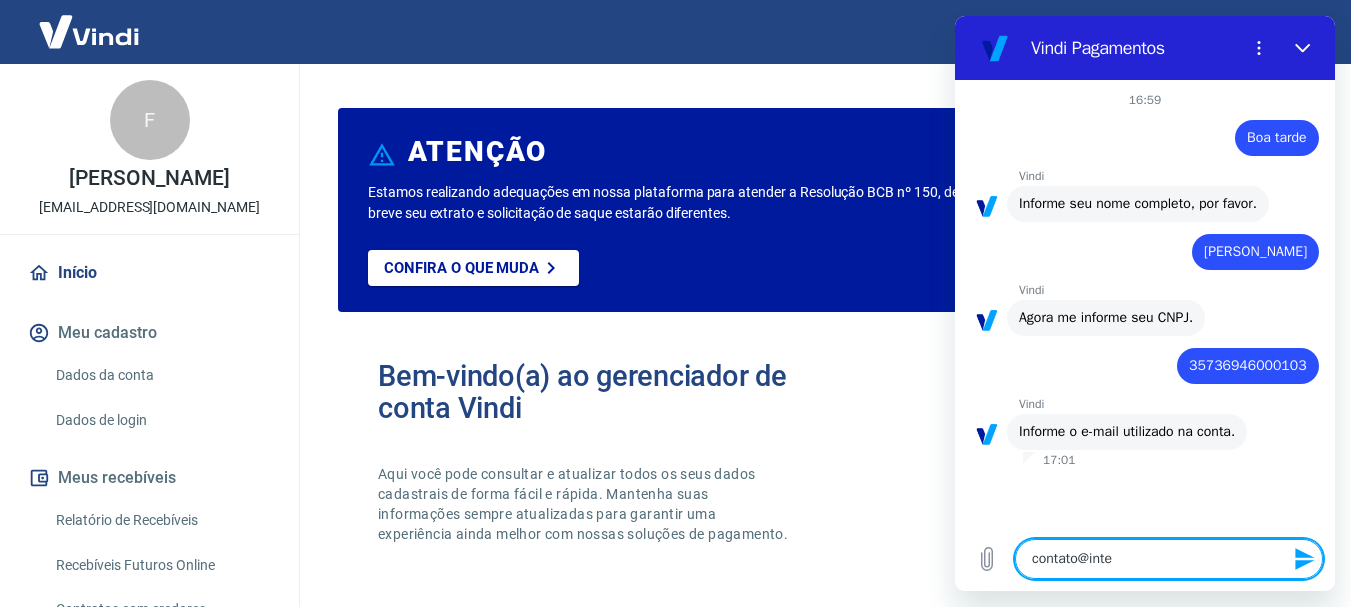 type on "x" 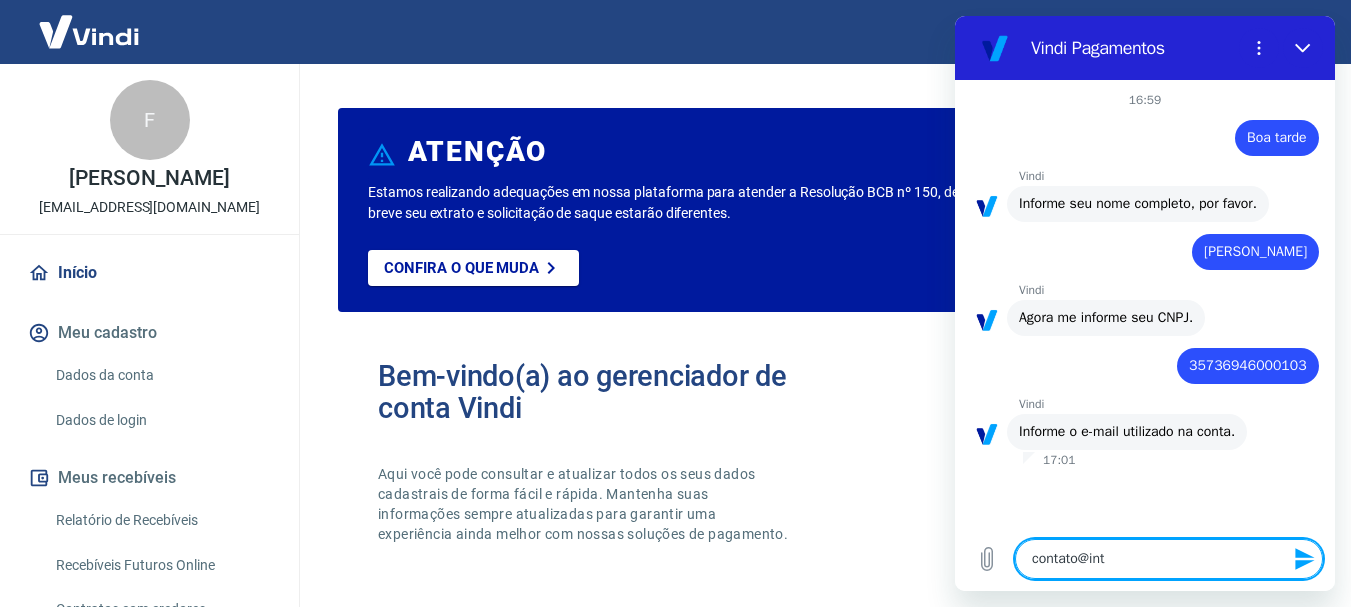 type on "contato@in" 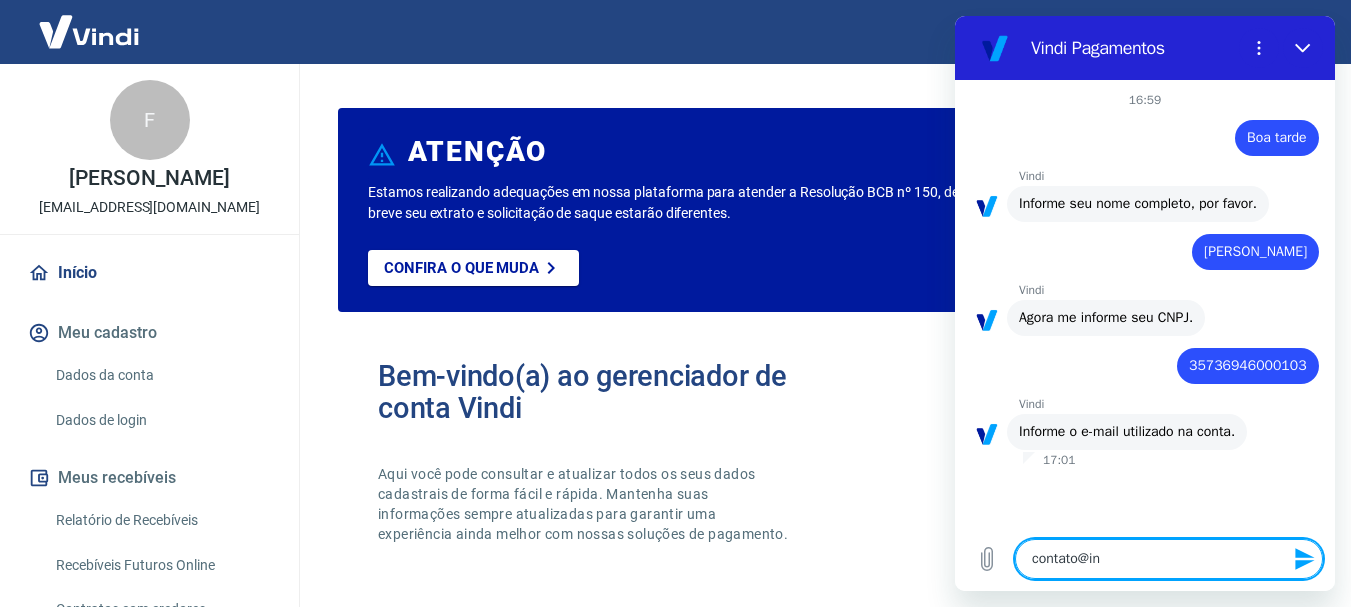 type on "contato@i" 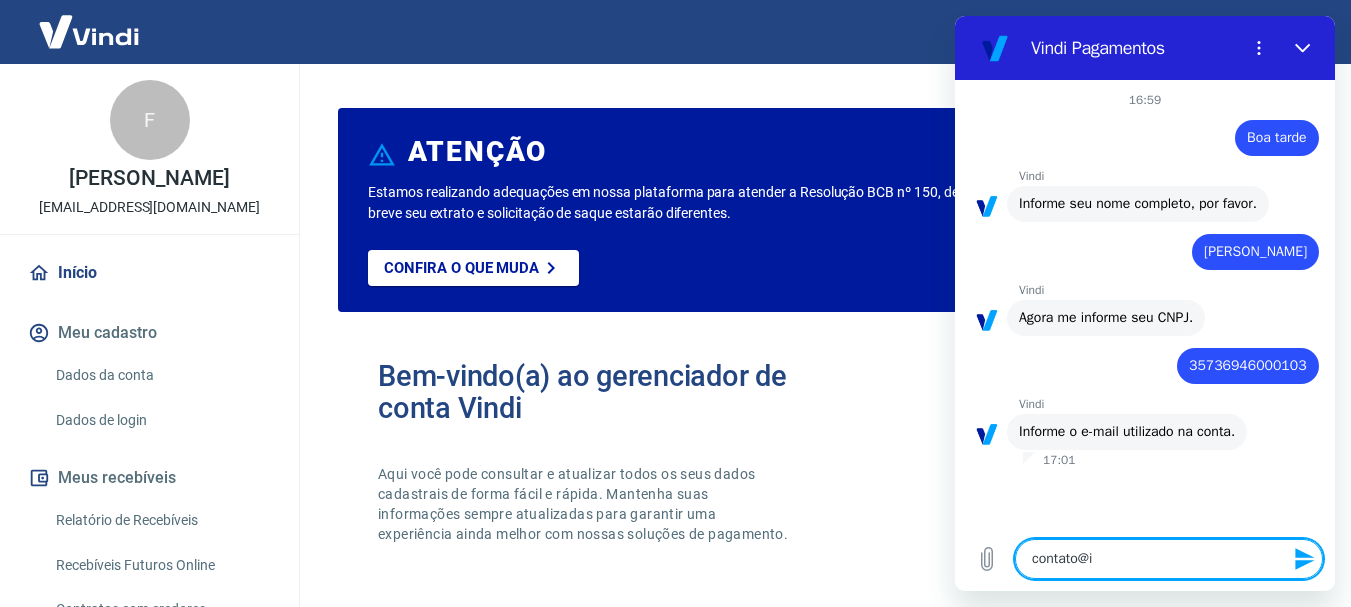 type on "contato@" 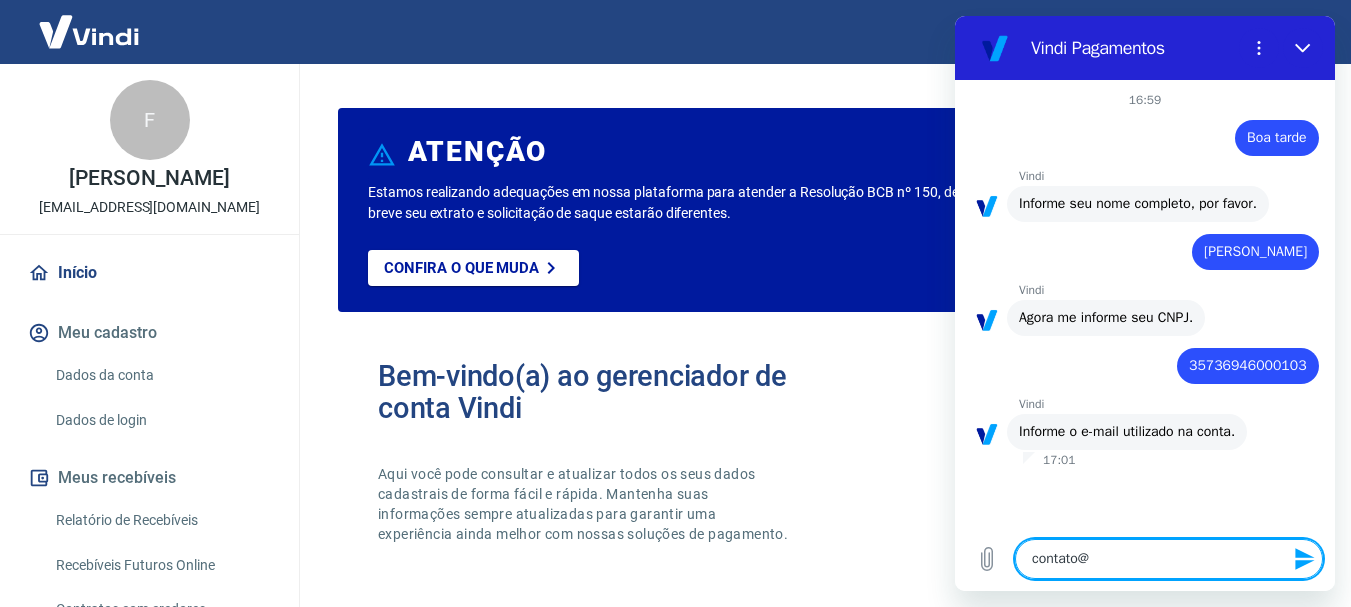 type on "contato@i" 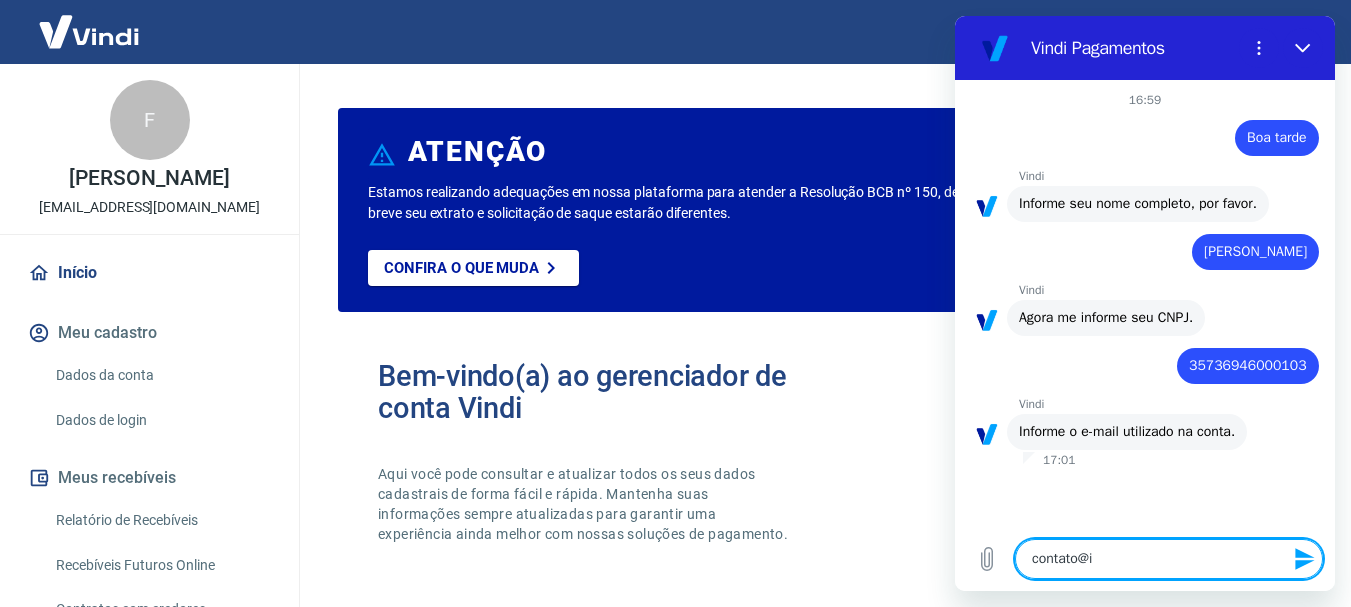 type on "contato@in" 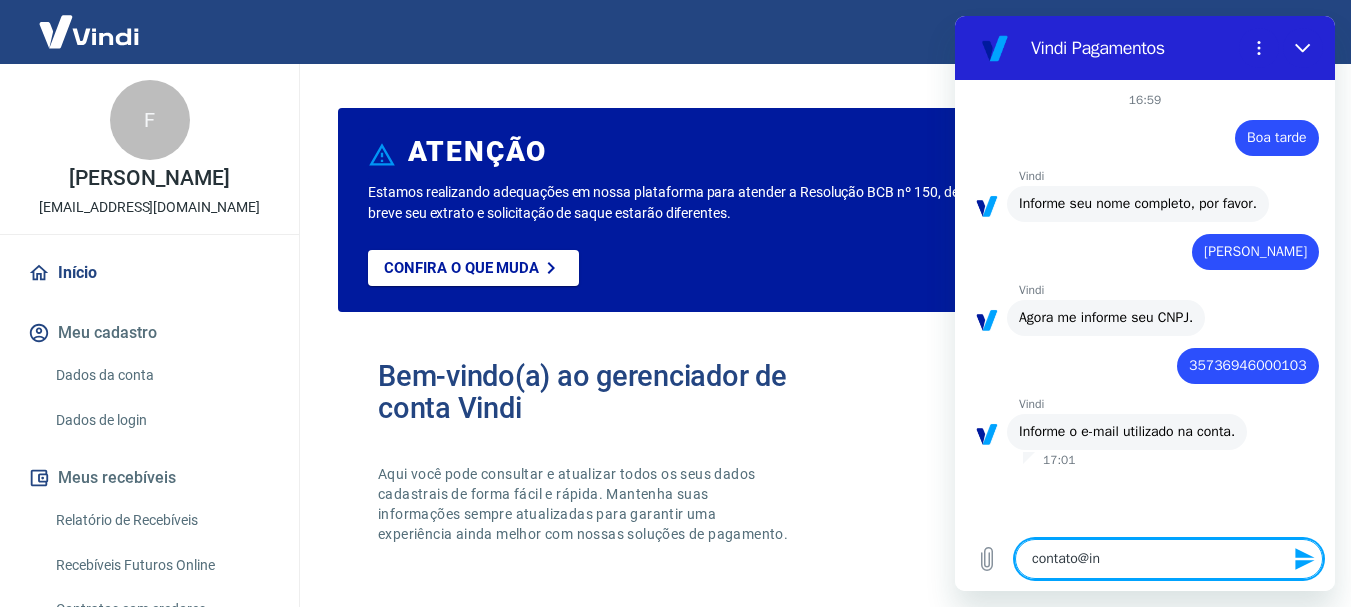 type on "contato@int" 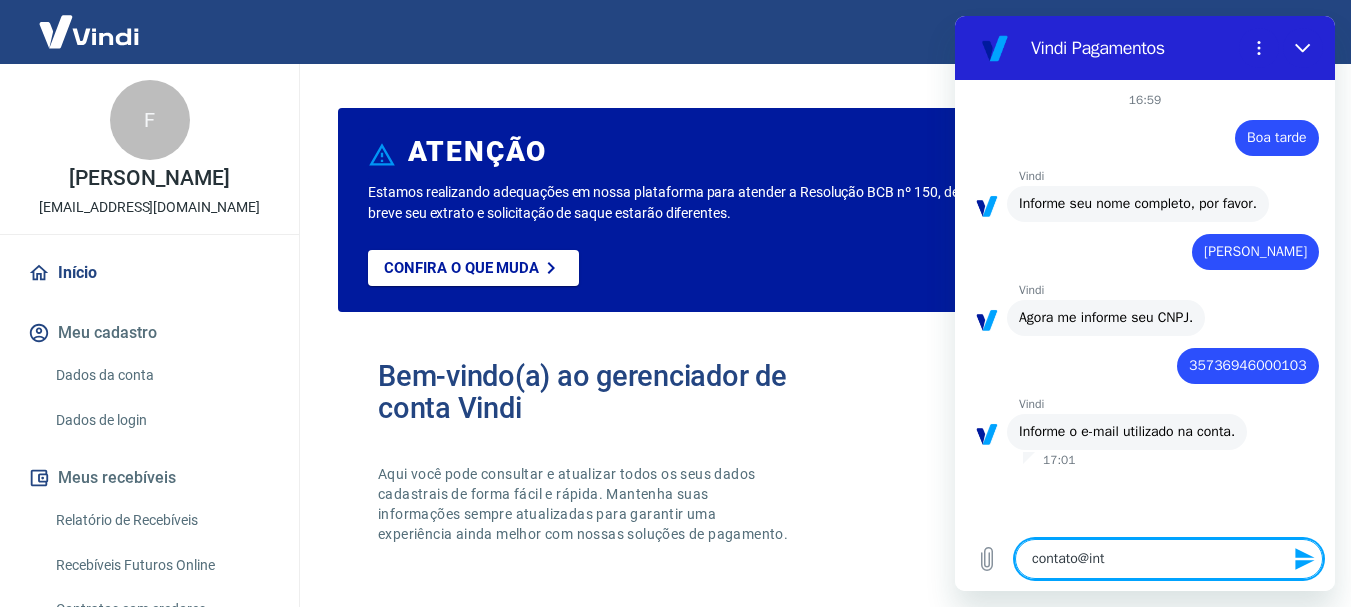 type on "contato@inte" 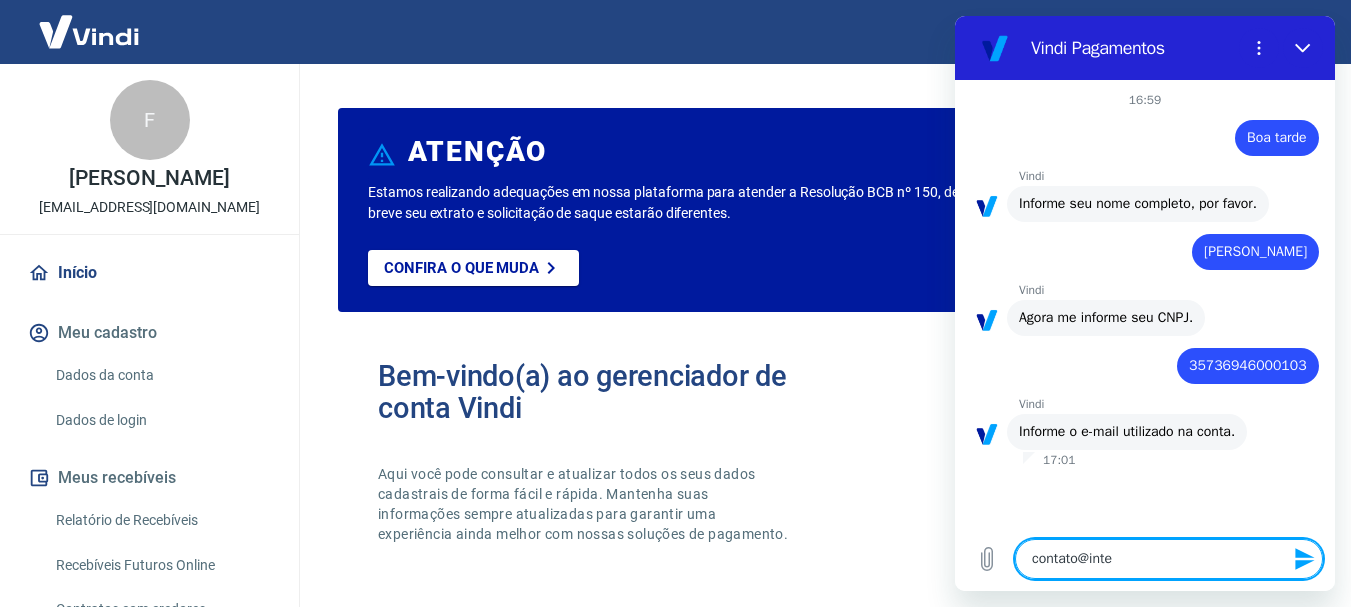 type on "contato@inter" 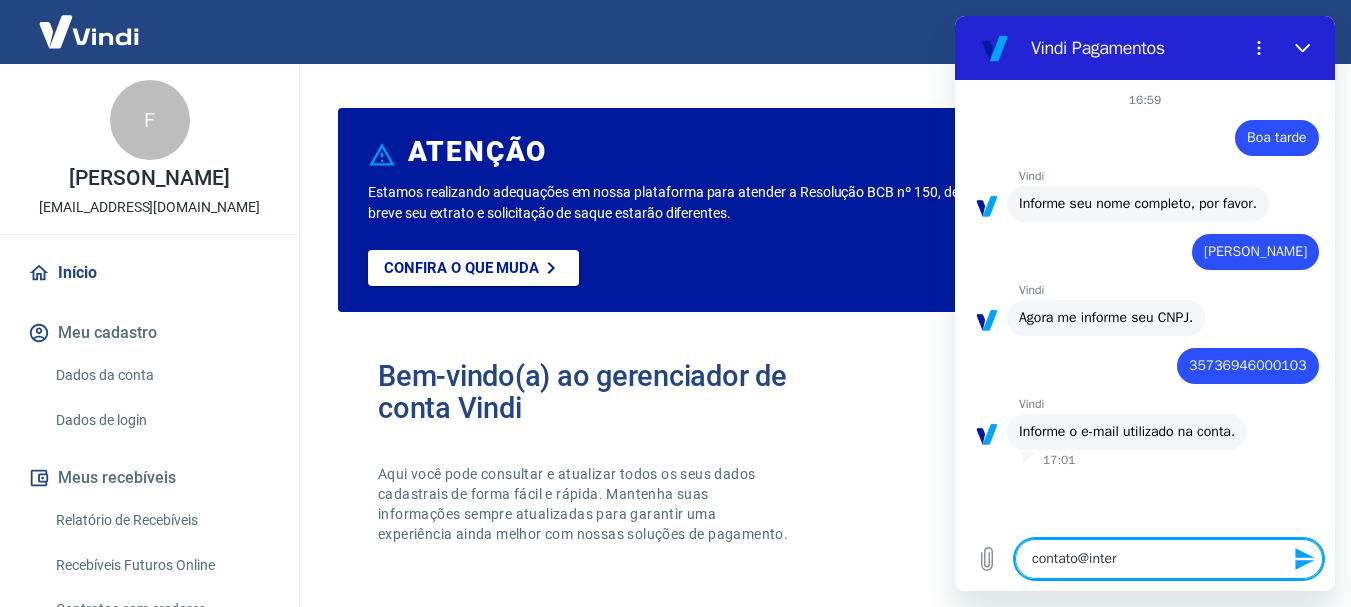 type on "contato@interT" 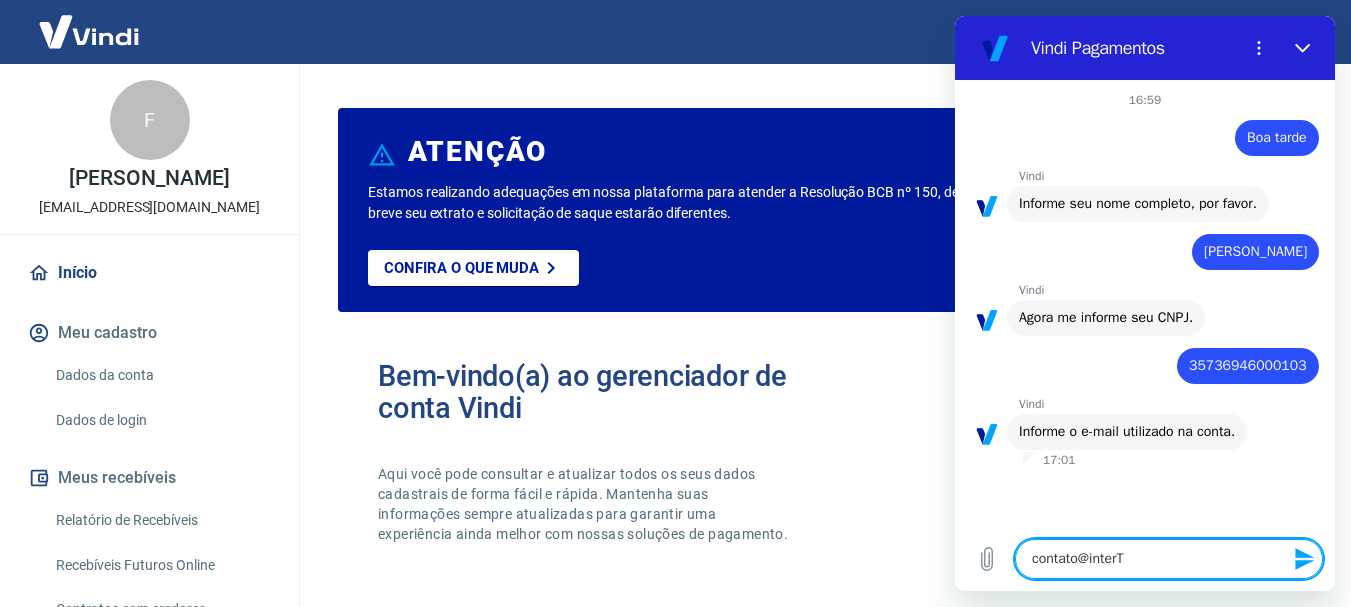 type on "contato@interTI" 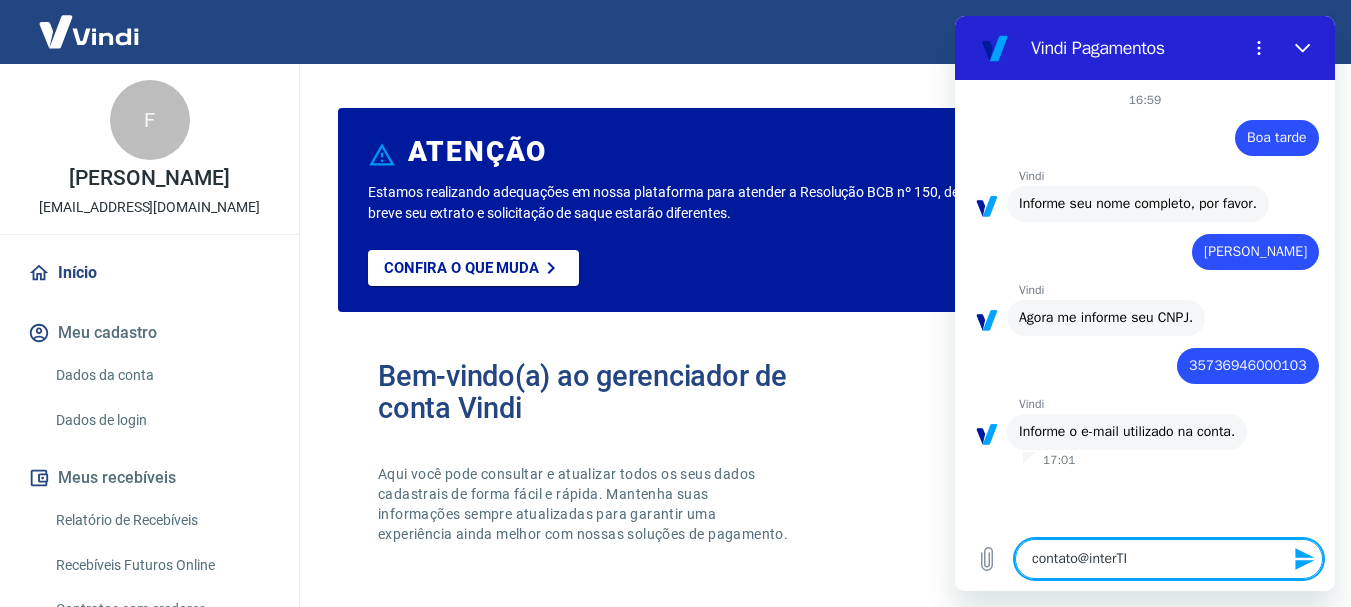 type on "contato@interTIC" 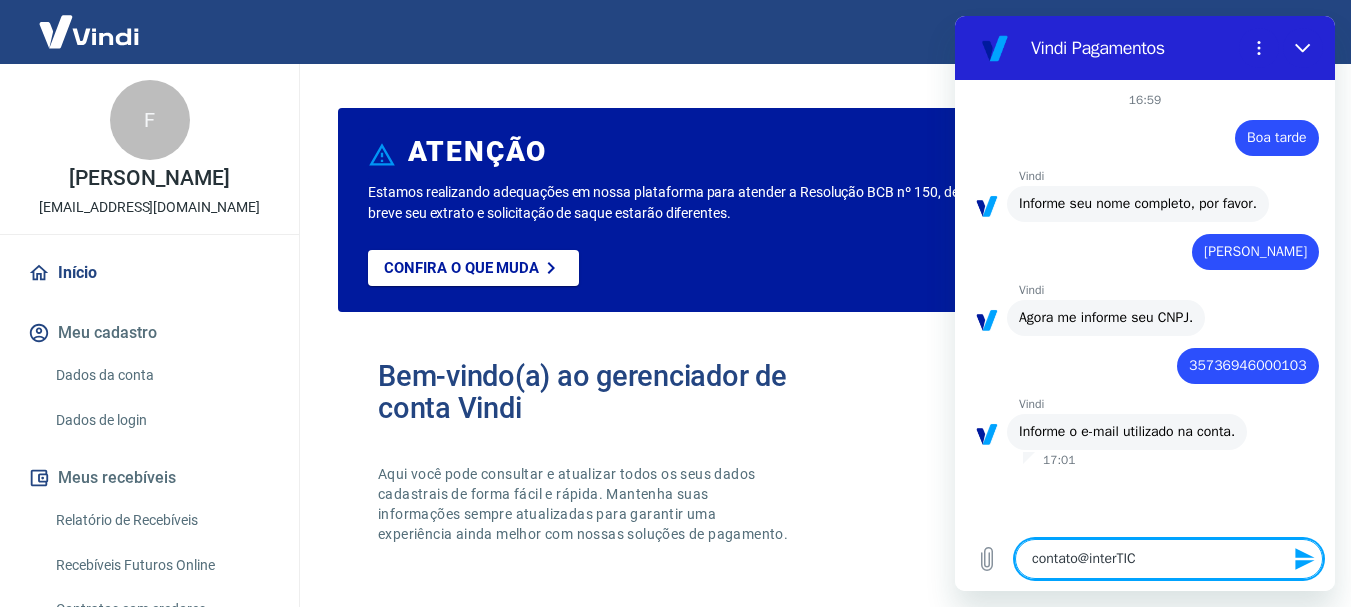 type on "contato@interTI" 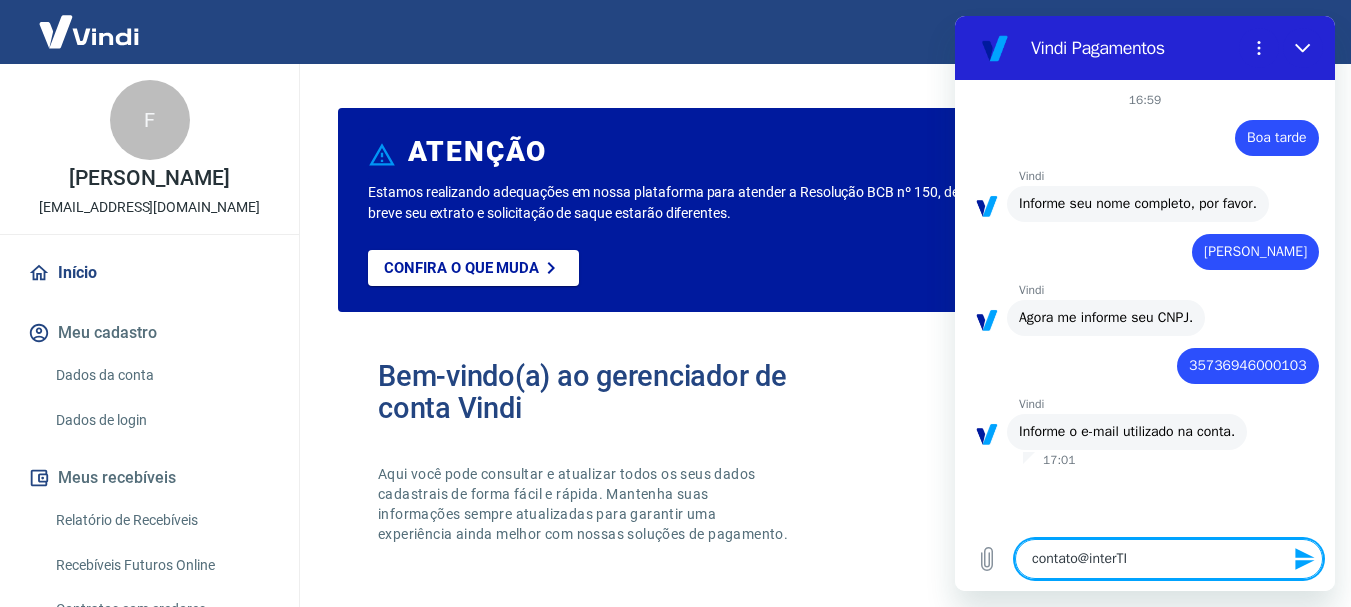 type on "contato@interT" 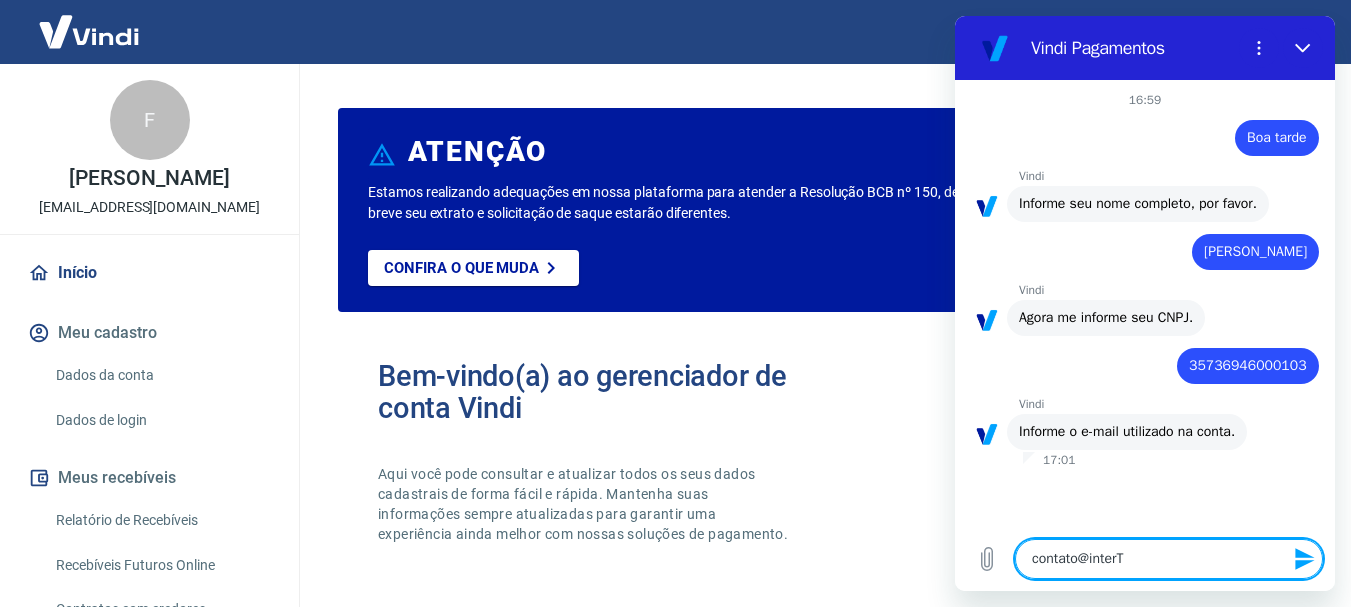 type on "contato@inter" 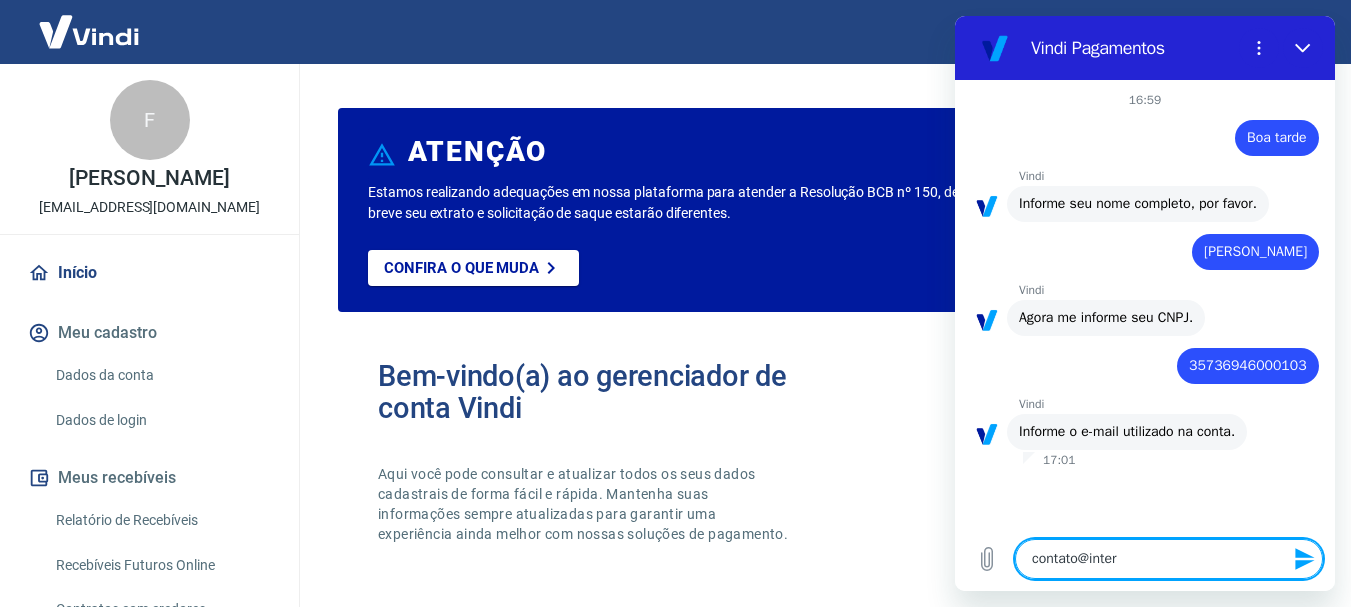 type on "contato@interA" 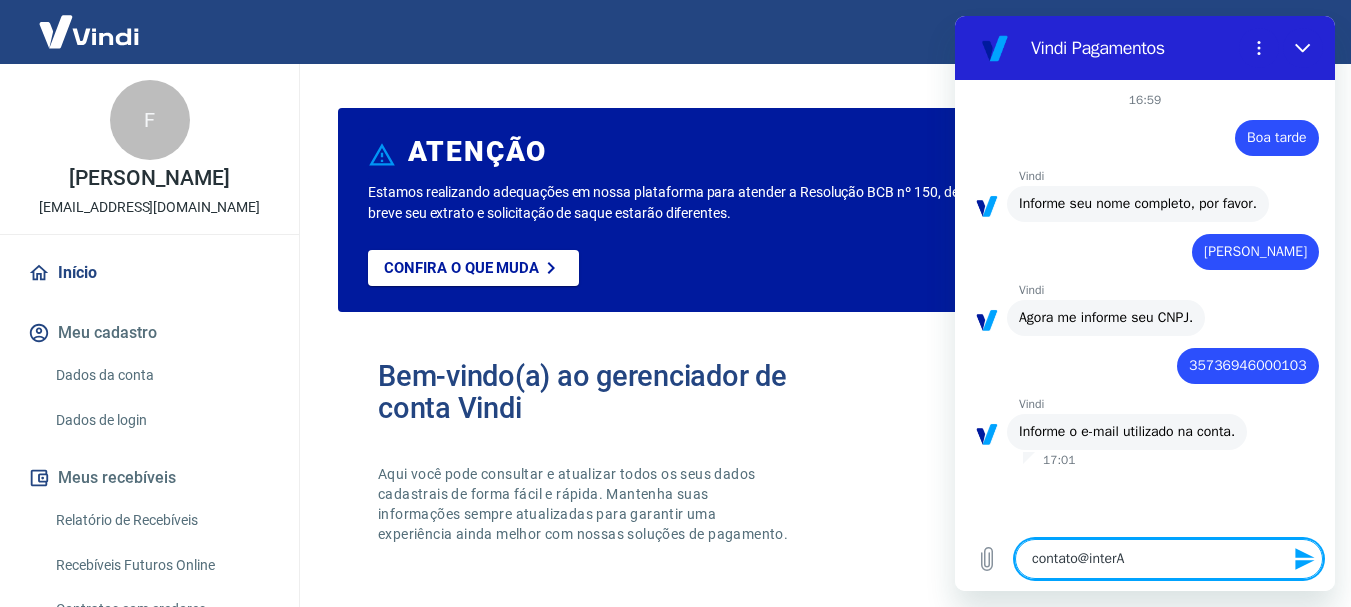 type on "contato@interAT" 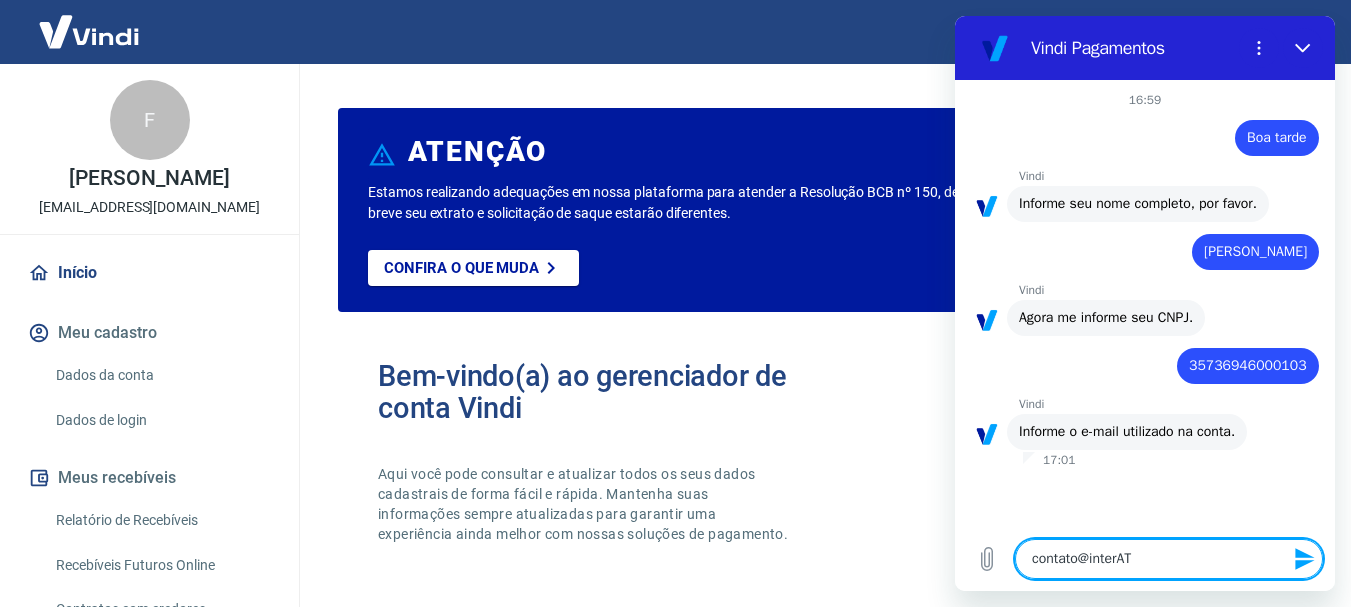 type on "contato@interATI" 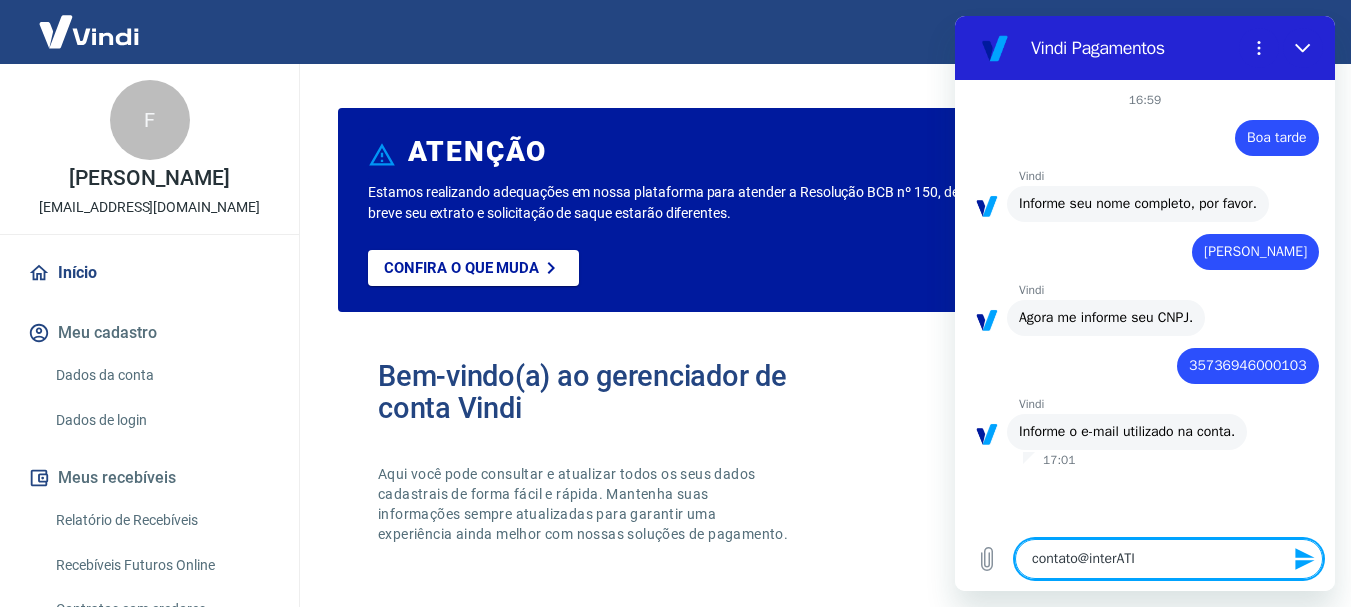 type on "contato@interATIV" 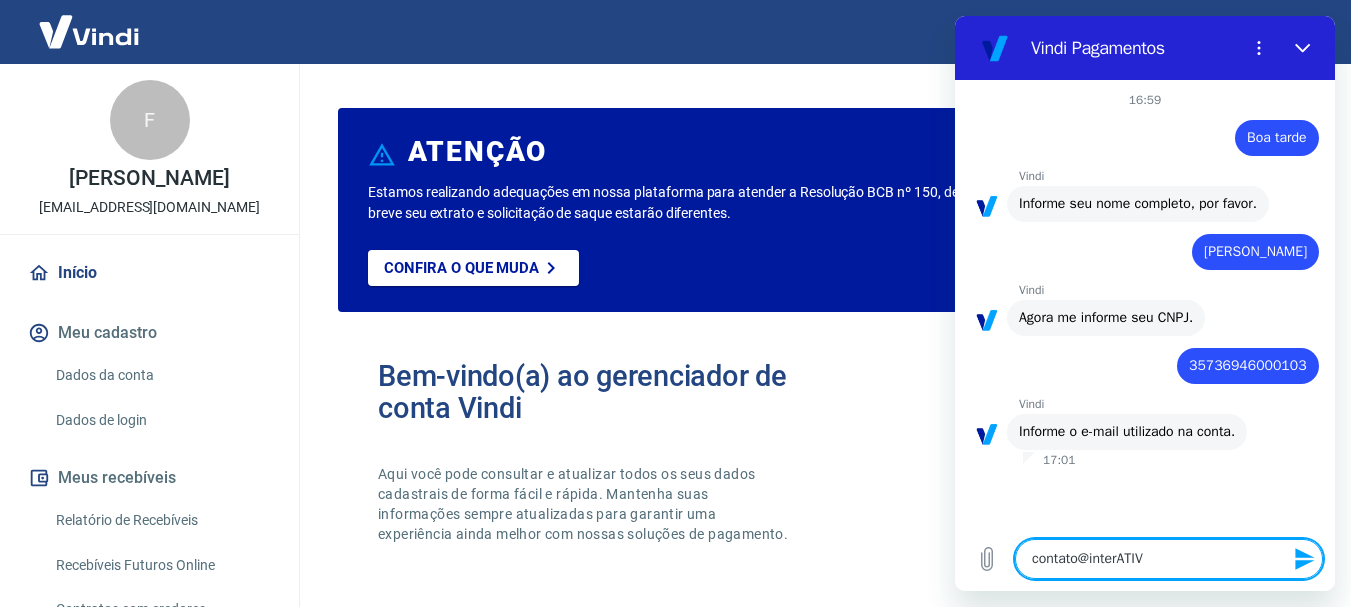 type on "contato@interATIVA" 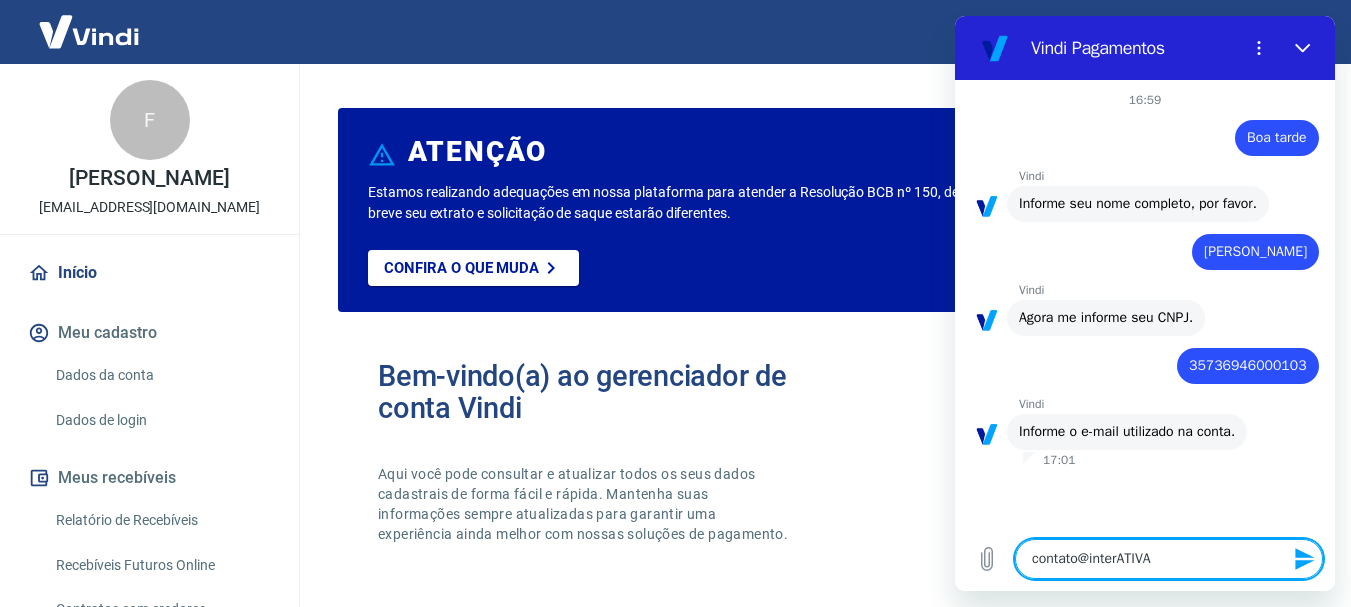 type on "contato@interATIV" 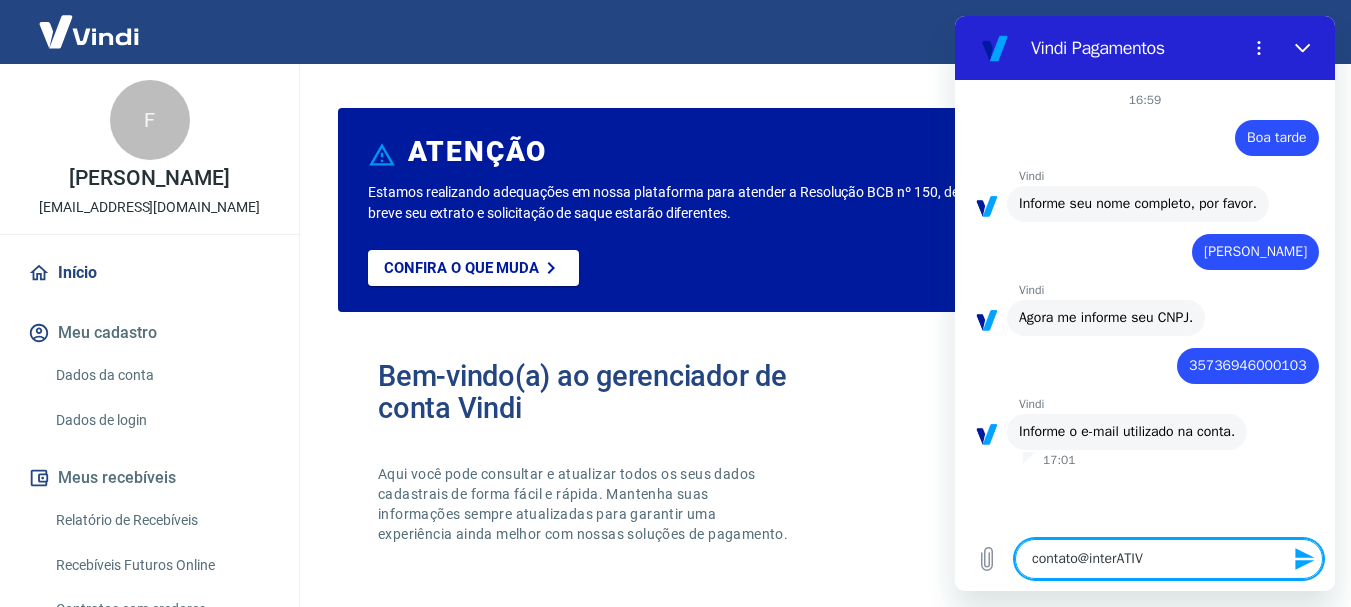 type on "contato@interATI" 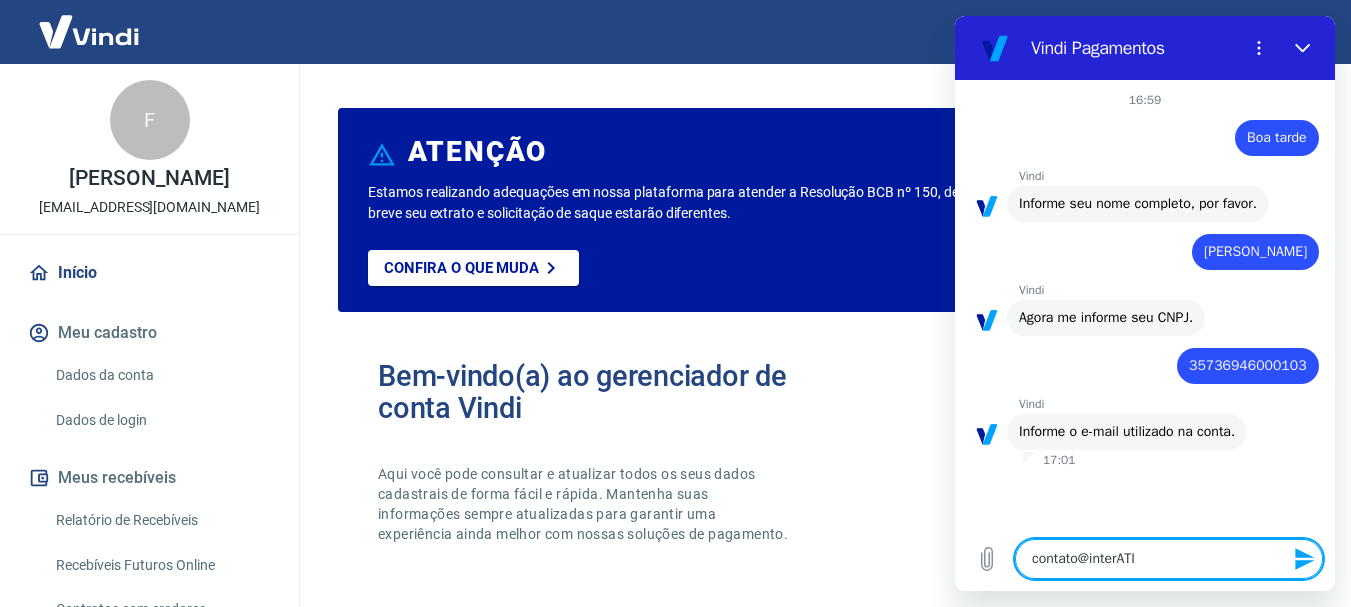 type on "contato@interAT" 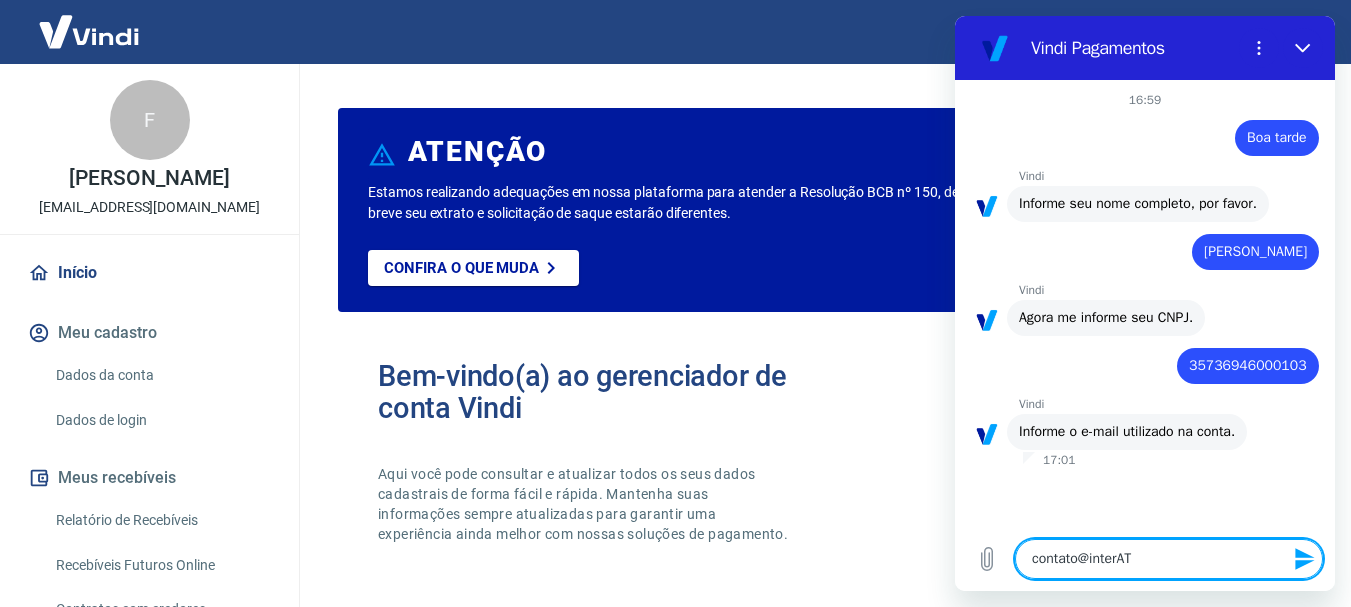 type on "x" 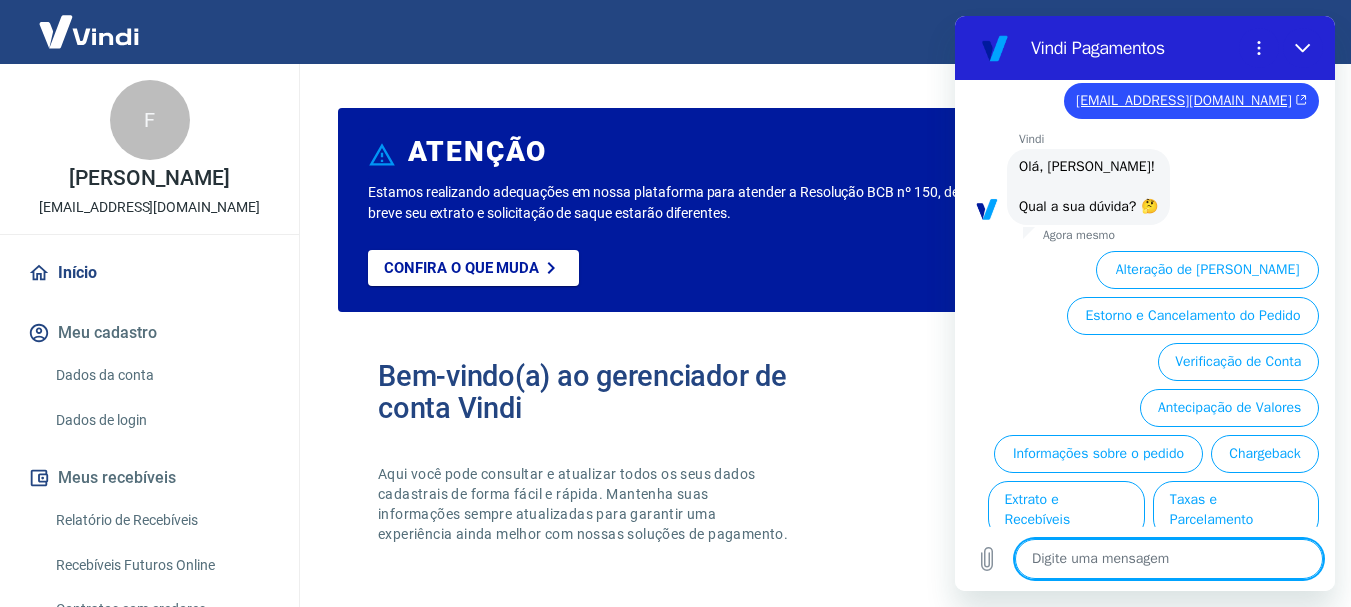 scroll, scrollTop: 488, scrollLeft: 0, axis: vertical 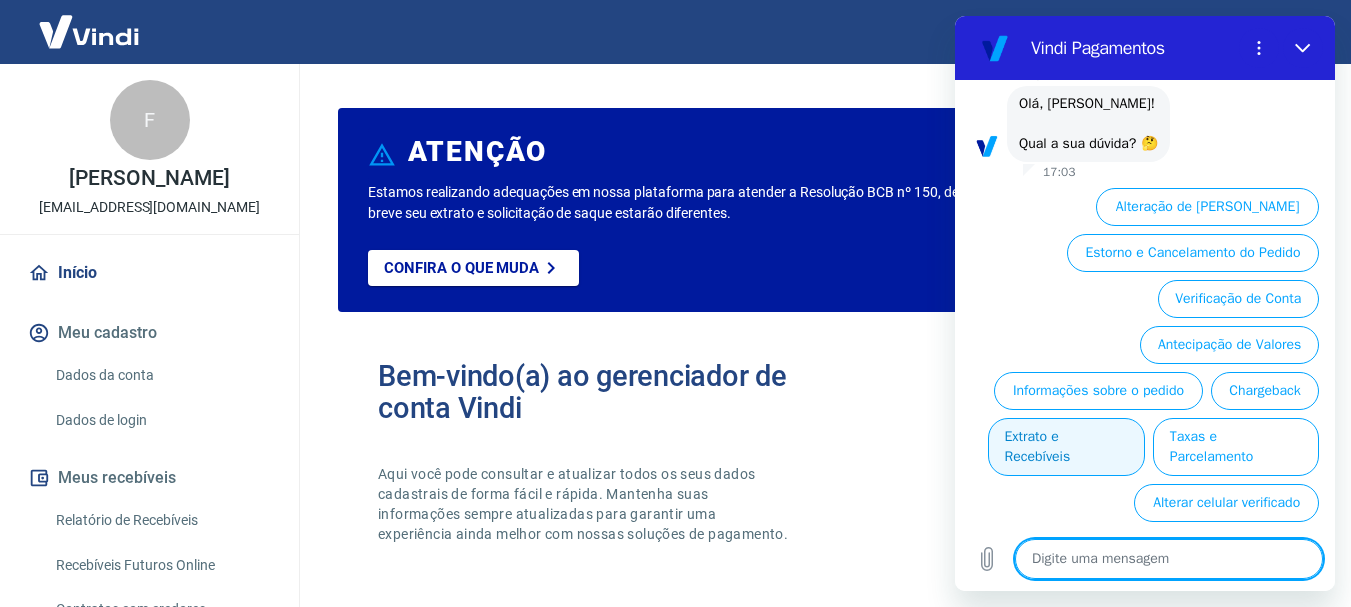 click on "Extrato e Recebíveis" at bounding box center (1066, 447) 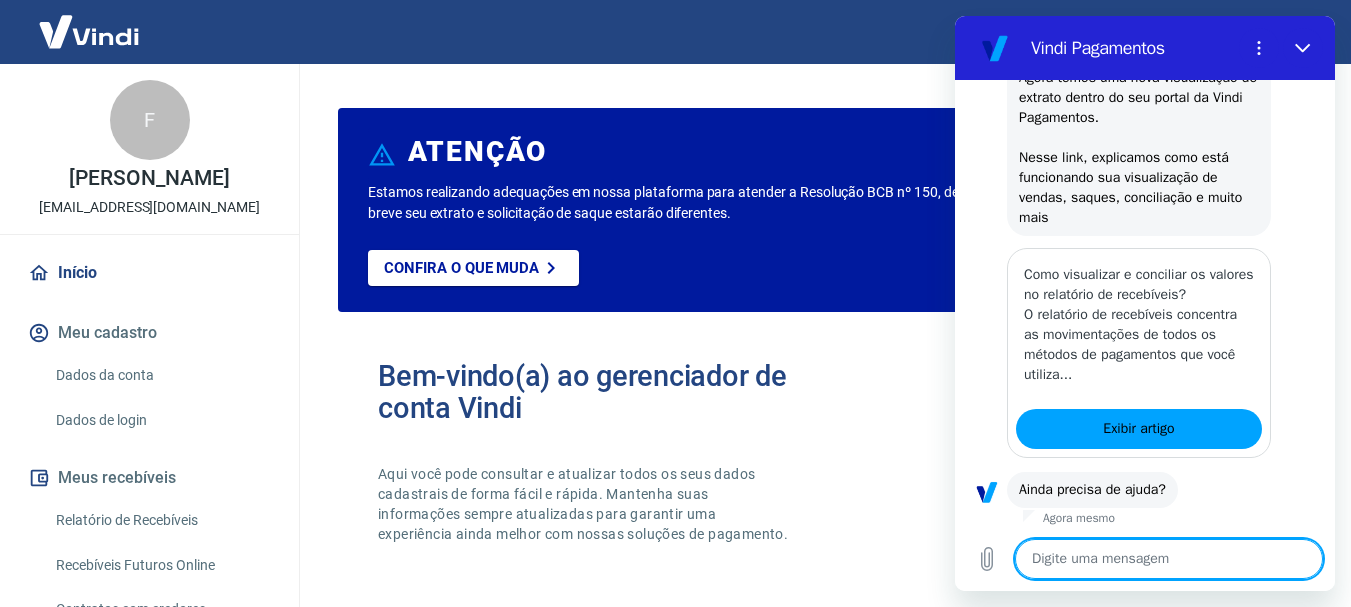 scroll, scrollTop: 712, scrollLeft: 0, axis: vertical 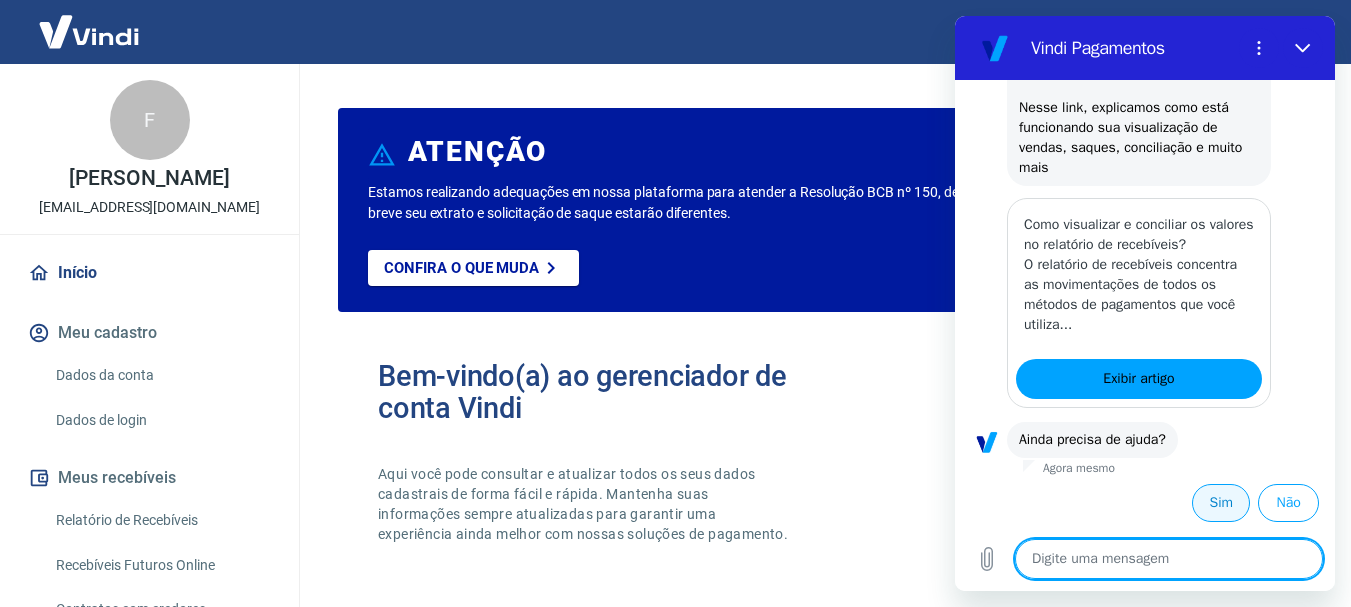 click on "Sim" at bounding box center (1221, 503) 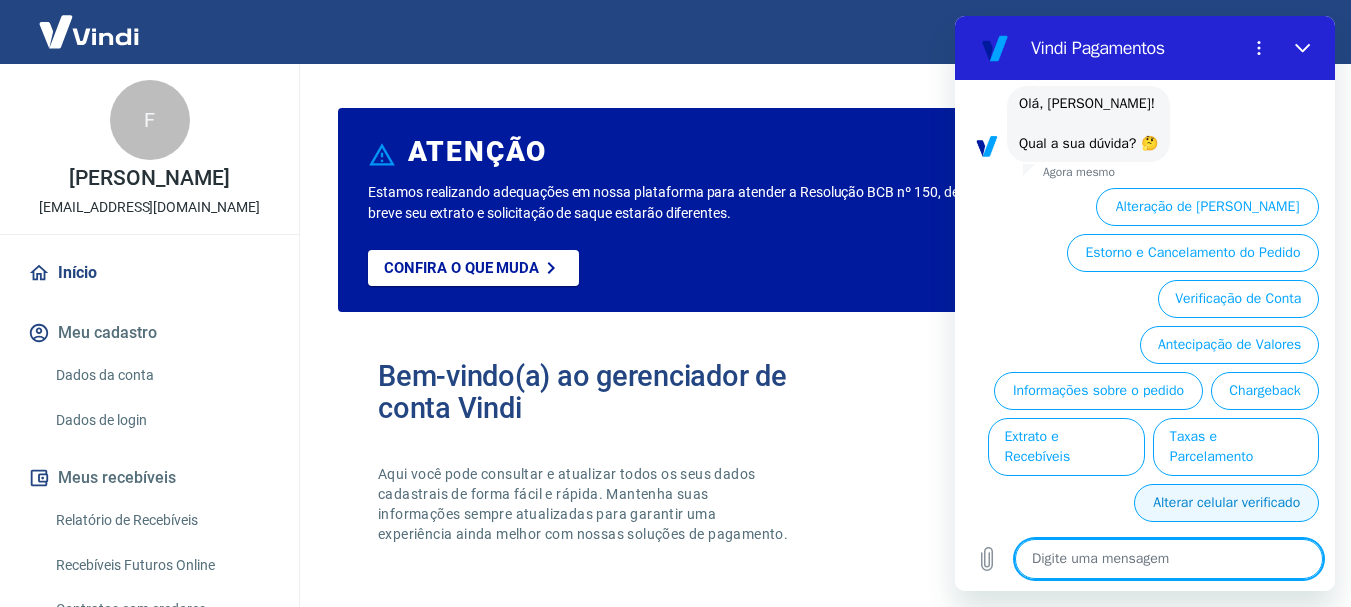 scroll, scrollTop: 1188, scrollLeft: 0, axis: vertical 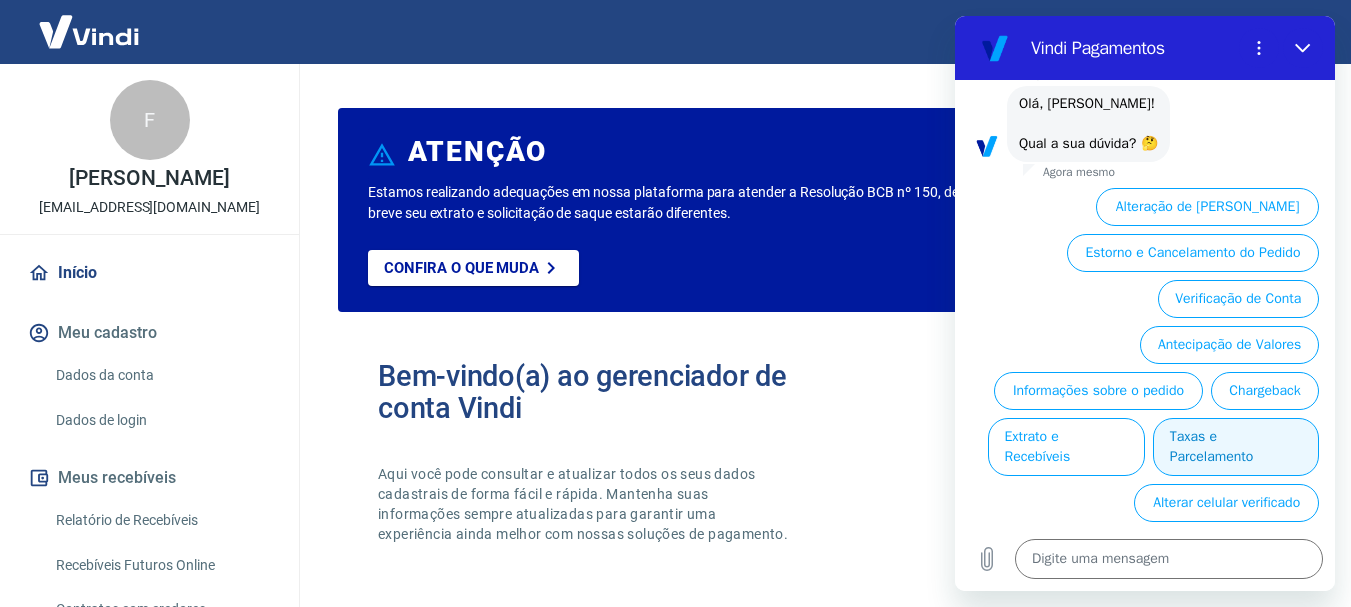 click on "Taxas e Parcelamento" at bounding box center (1236, 447) 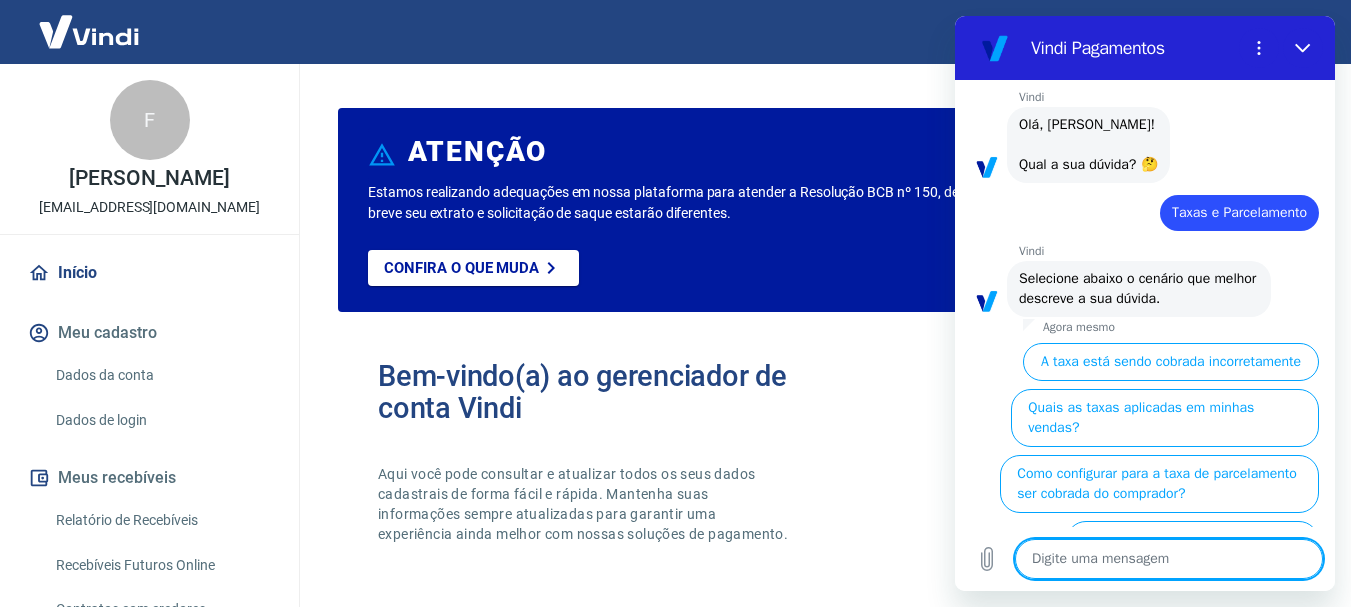 scroll, scrollTop: 1224, scrollLeft: 0, axis: vertical 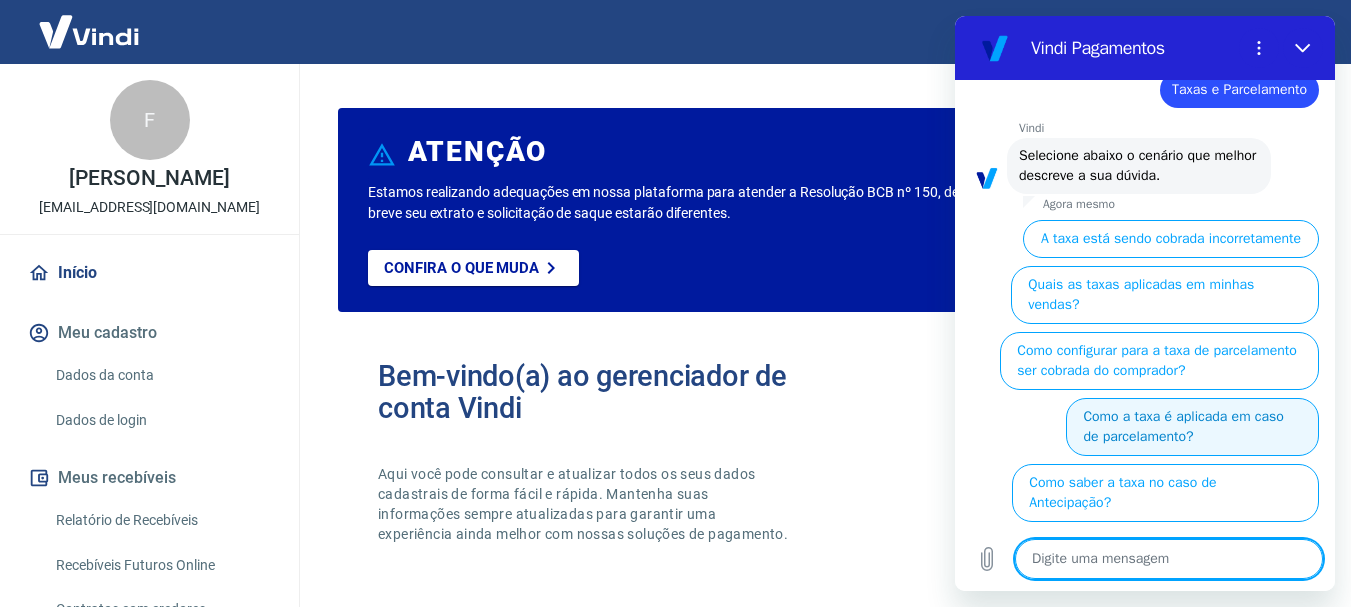 click on "Como a taxa é aplicada em caso de parcelamento?" at bounding box center [1192, 427] 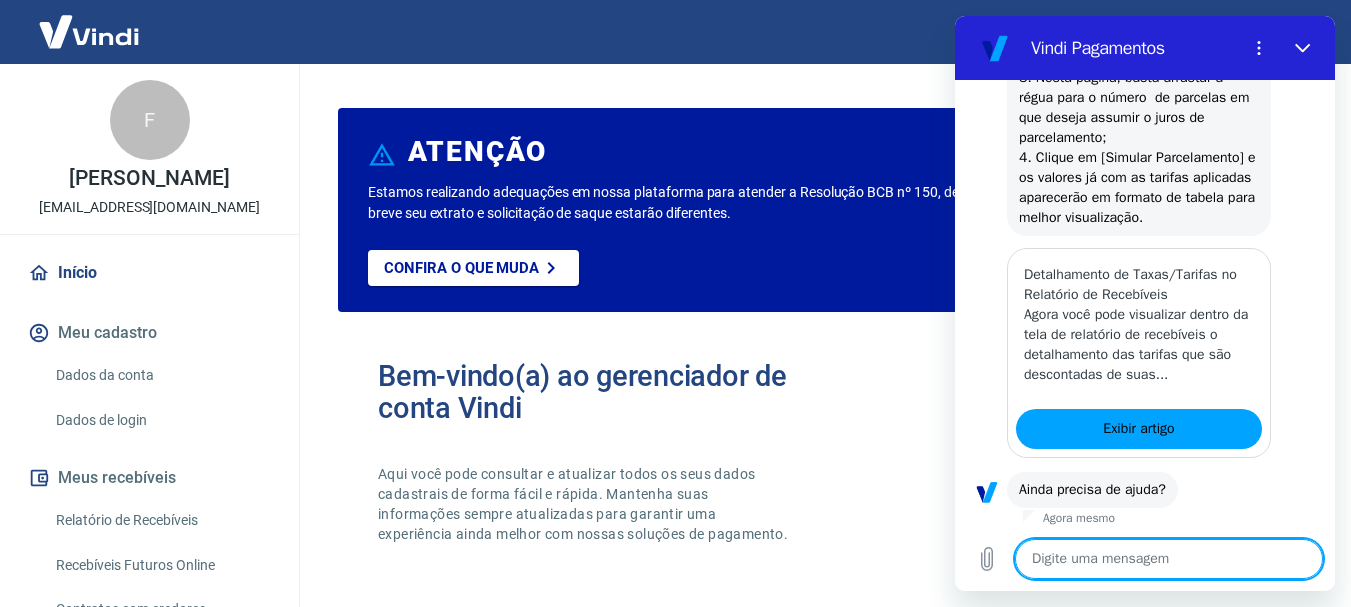 scroll, scrollTop: 2226, scrollLeft: 0, axis: vertical 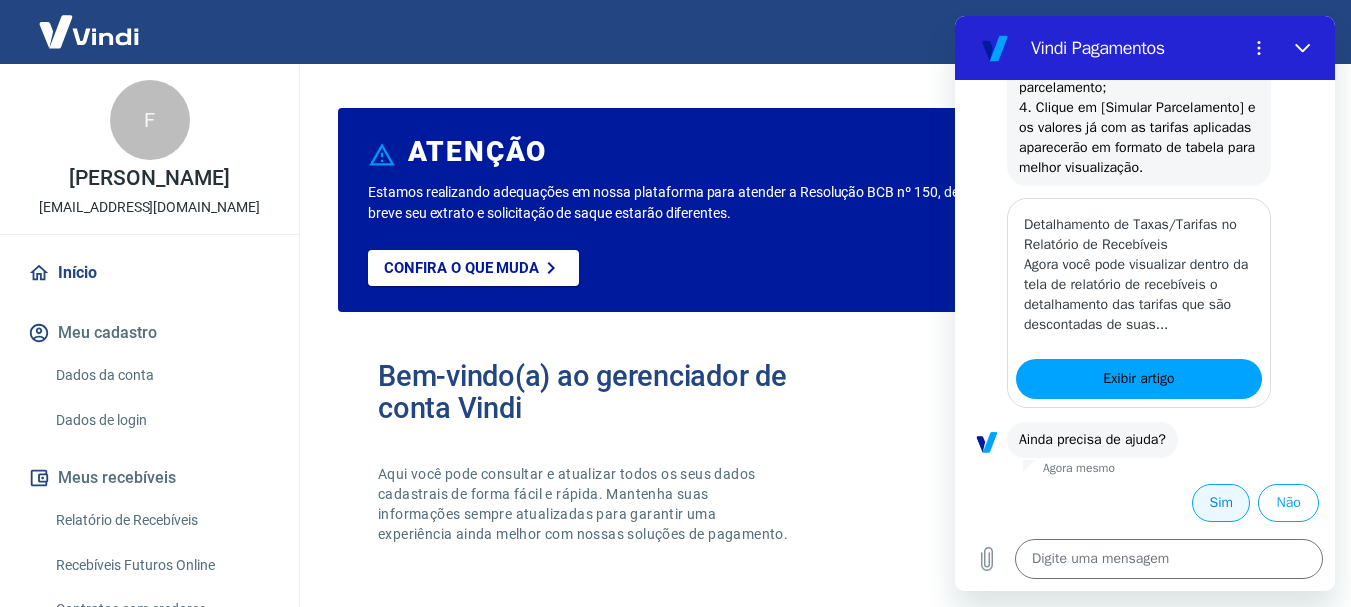 click on "Sim" at bounding box center [1221, 503] 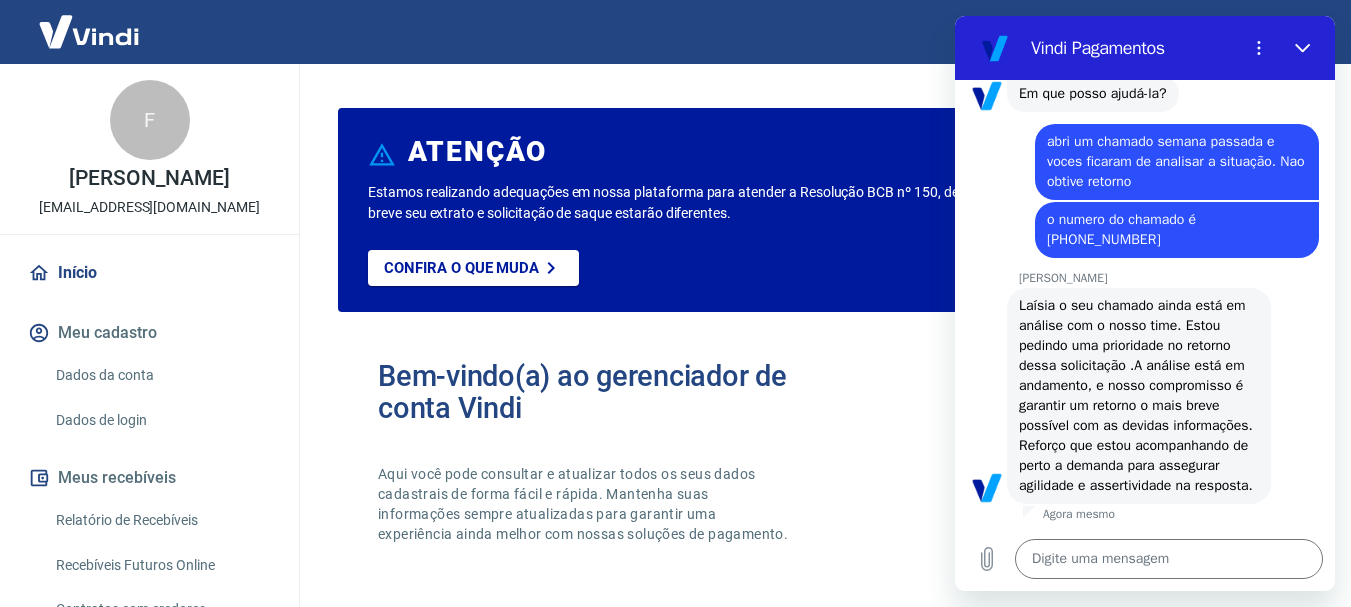 scroll, scrollTop: 3026, scrollLeft: 0, axis: vertical 